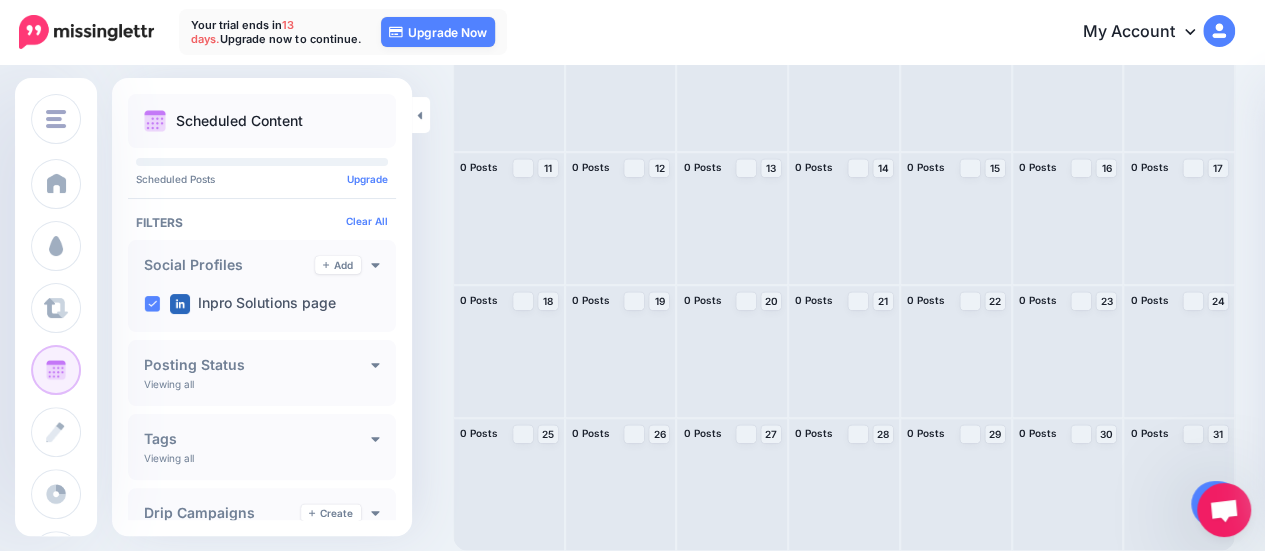 scroll, scrollTop: 0, scrollLeft: 0, axis: both 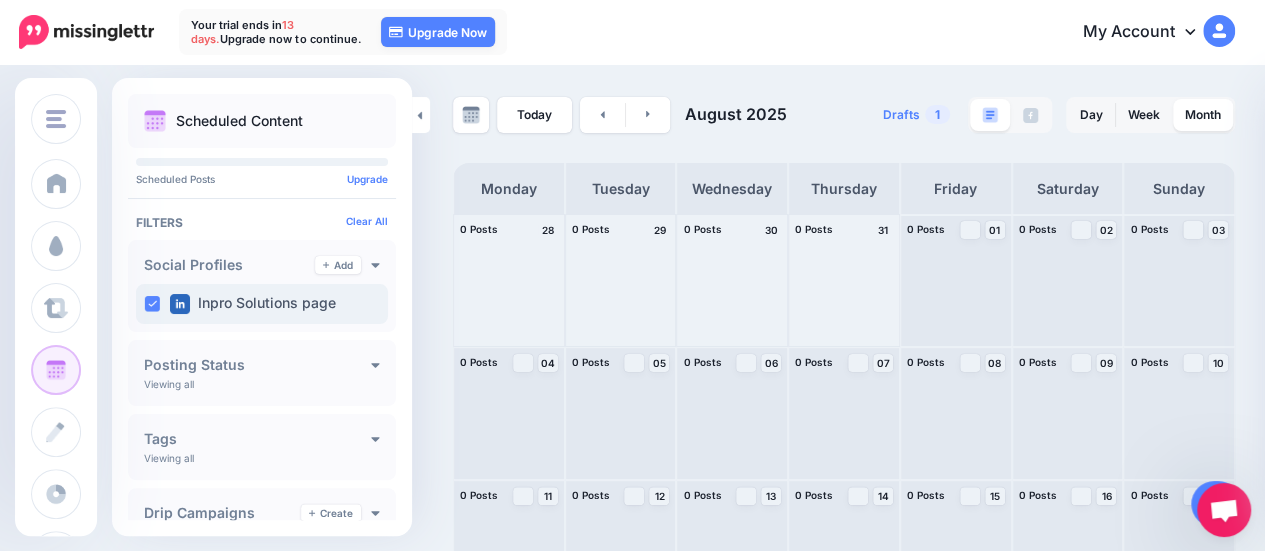 click at bounding box center (152, 304) 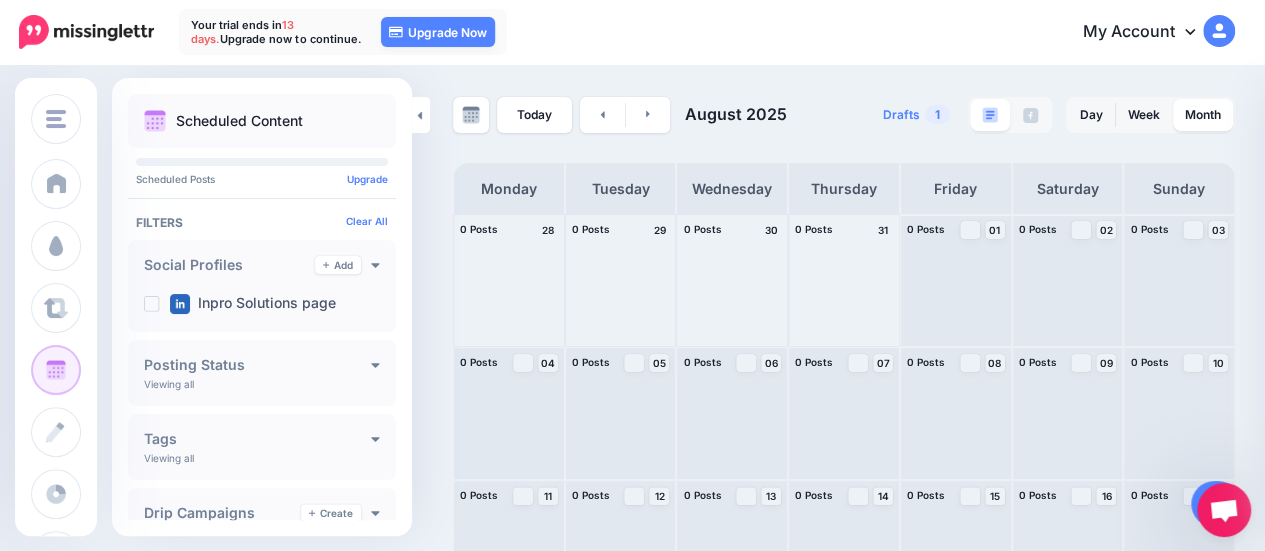 scroll, scrollTop: 220, scrollLeft: 0, axis: vertical 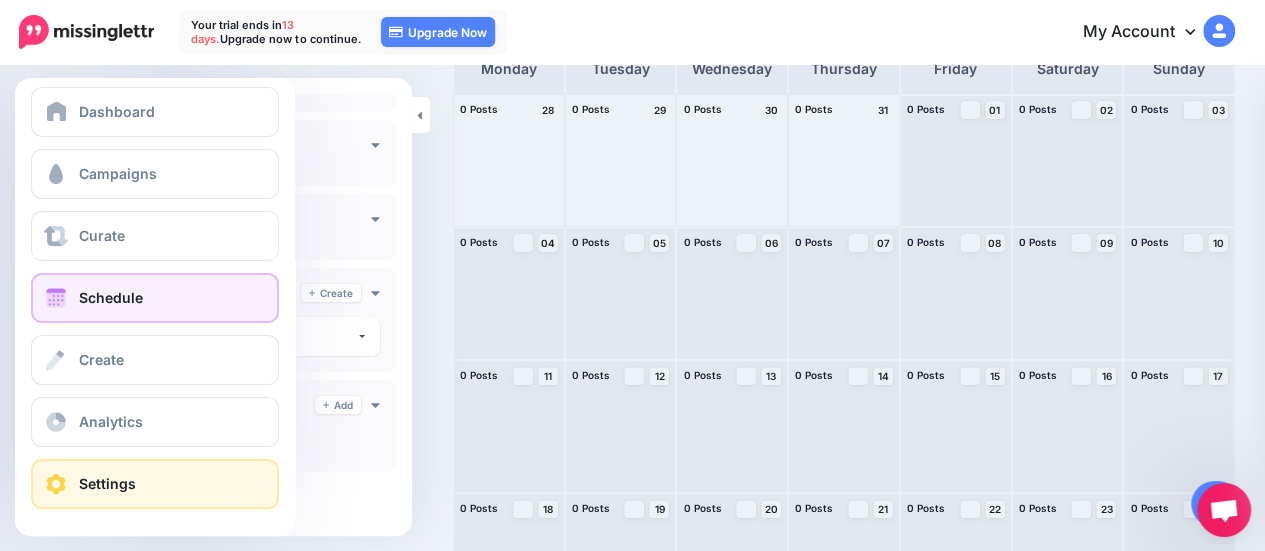 click on "Settings" at bounding box center (155, 484) 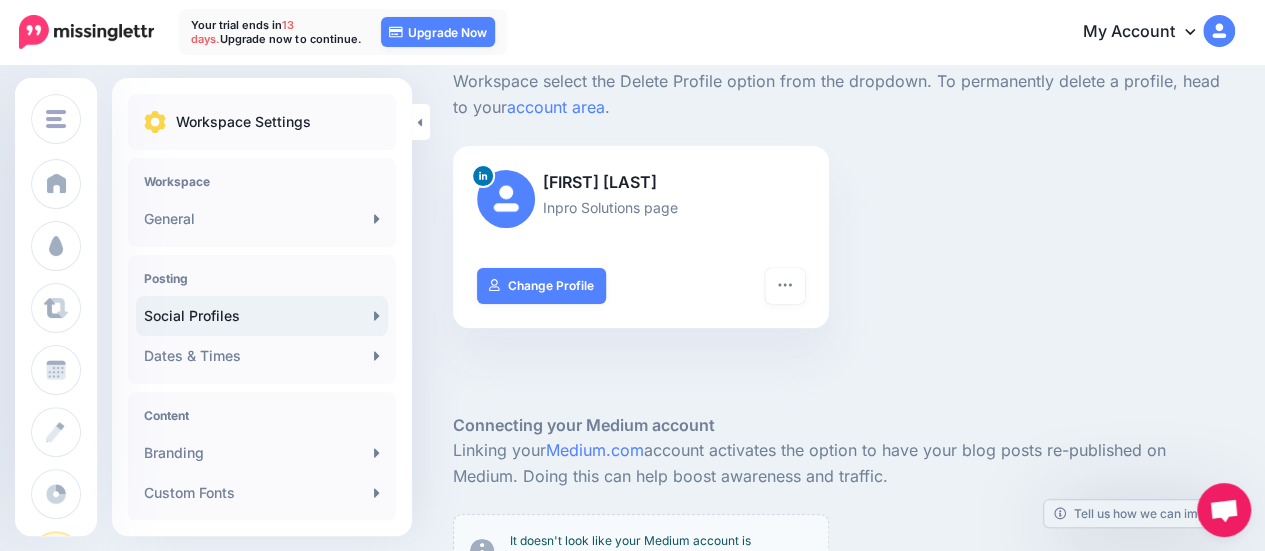 scroll, scrollTop: 164, scrollLeft: 0, axis: vertical 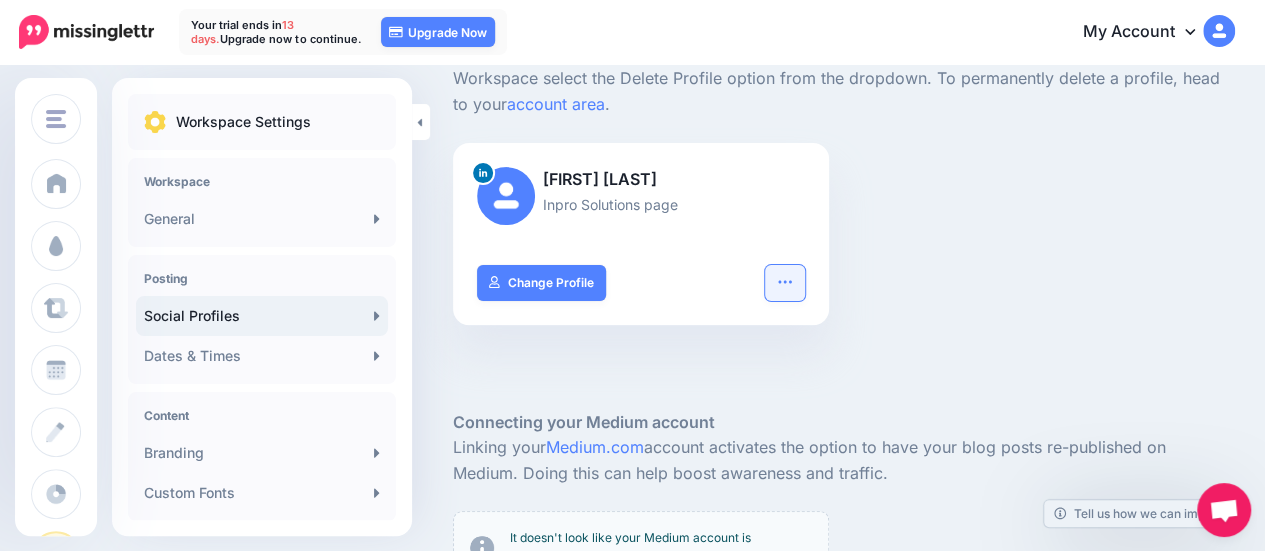 click at bounding box center (785, 283) 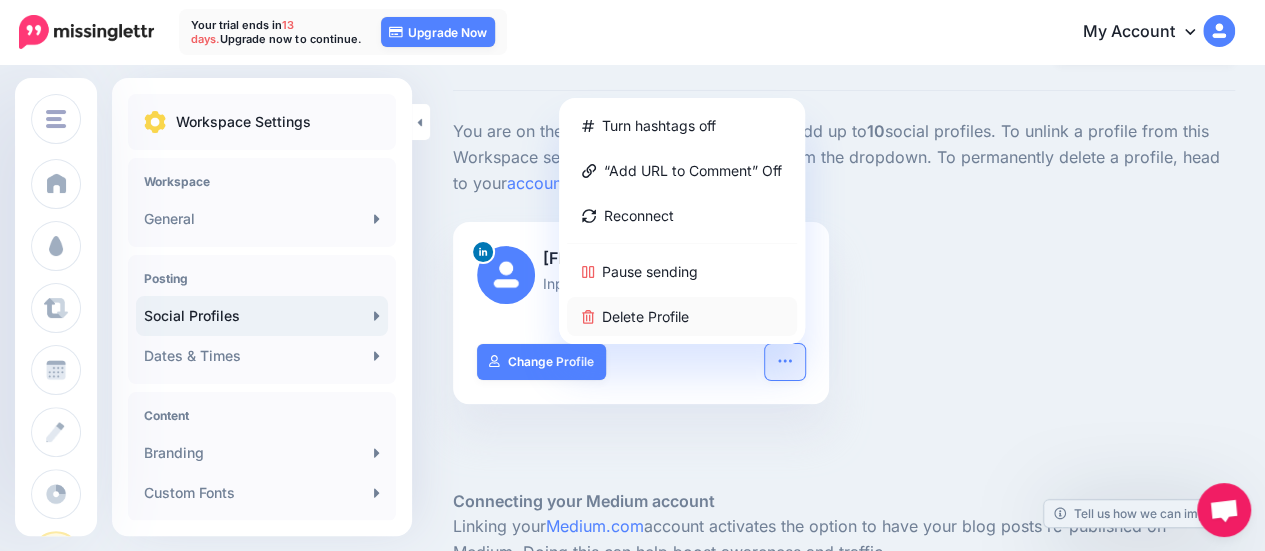 scroll, scrollTop: 72, scrollLeft: 0, axis: vertical 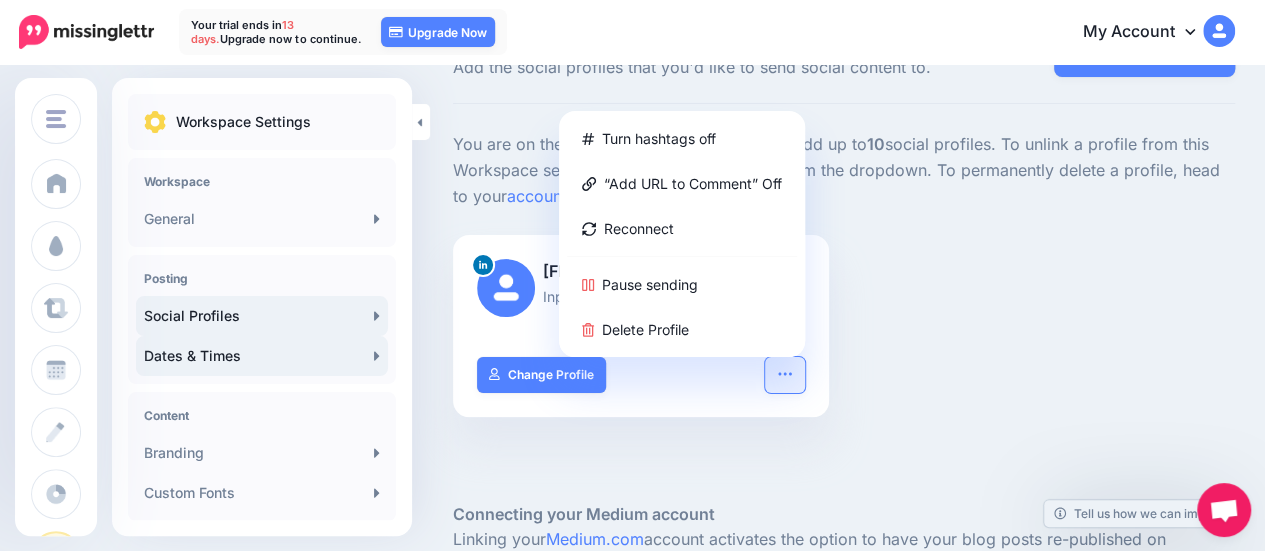 click on "Dates & Times" at bounding box center (262, 356) 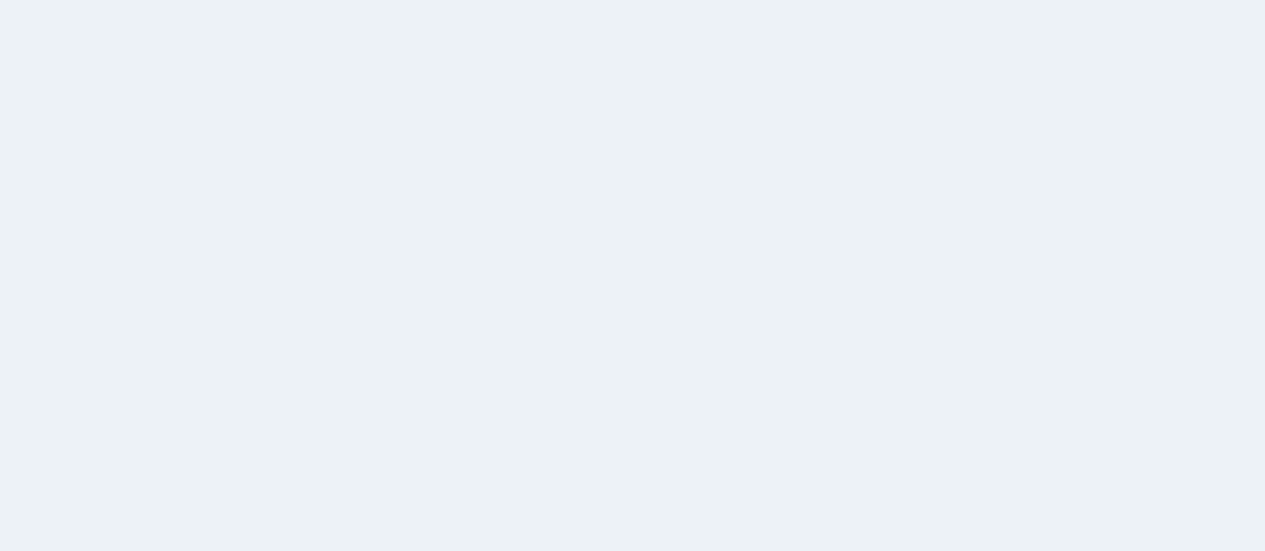 scroll, scrollTop: 0, scrollLeft: 0, axis: both 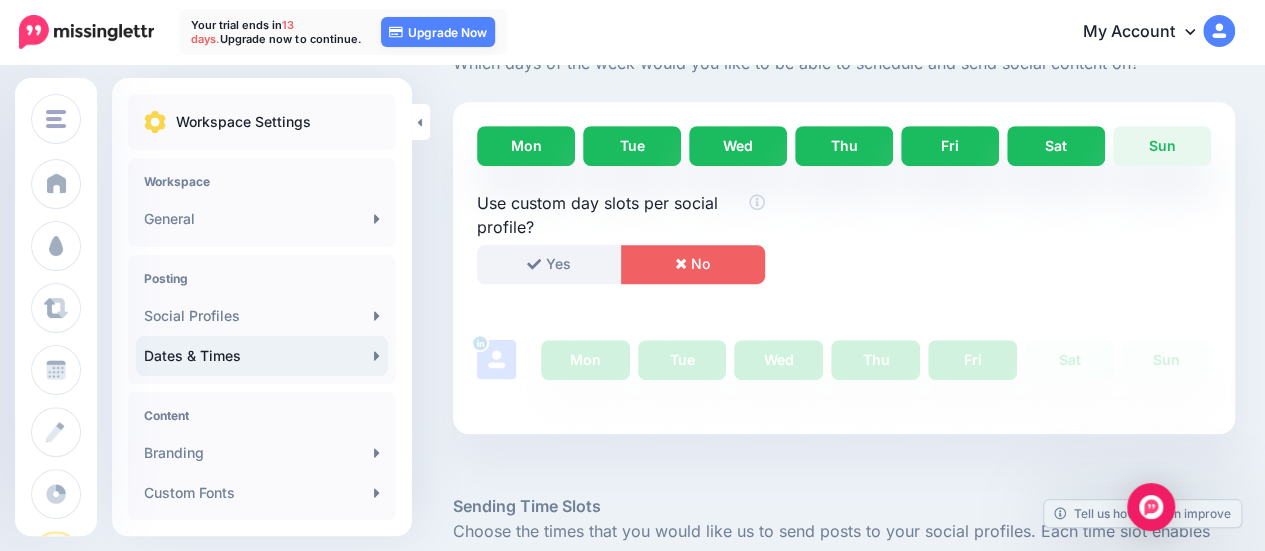 click on "Sat" at bounding box center [1056, 146] 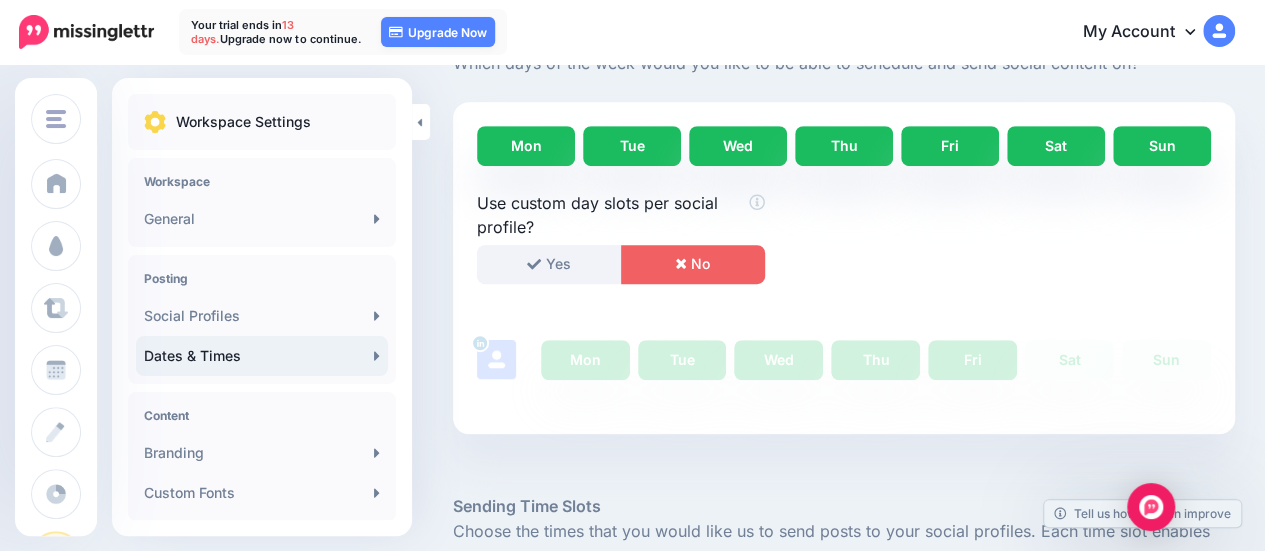 click on "Sun" at bounding box center [1162, 146] 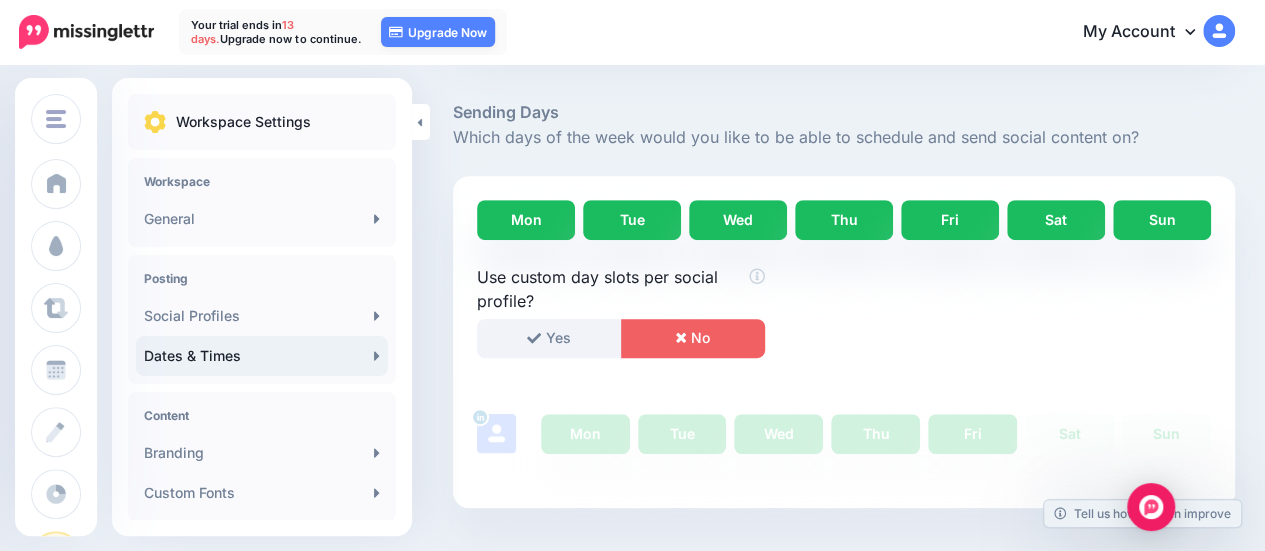 scroll, scrollTop: 401, scrollLeft: 0, axis: vertical 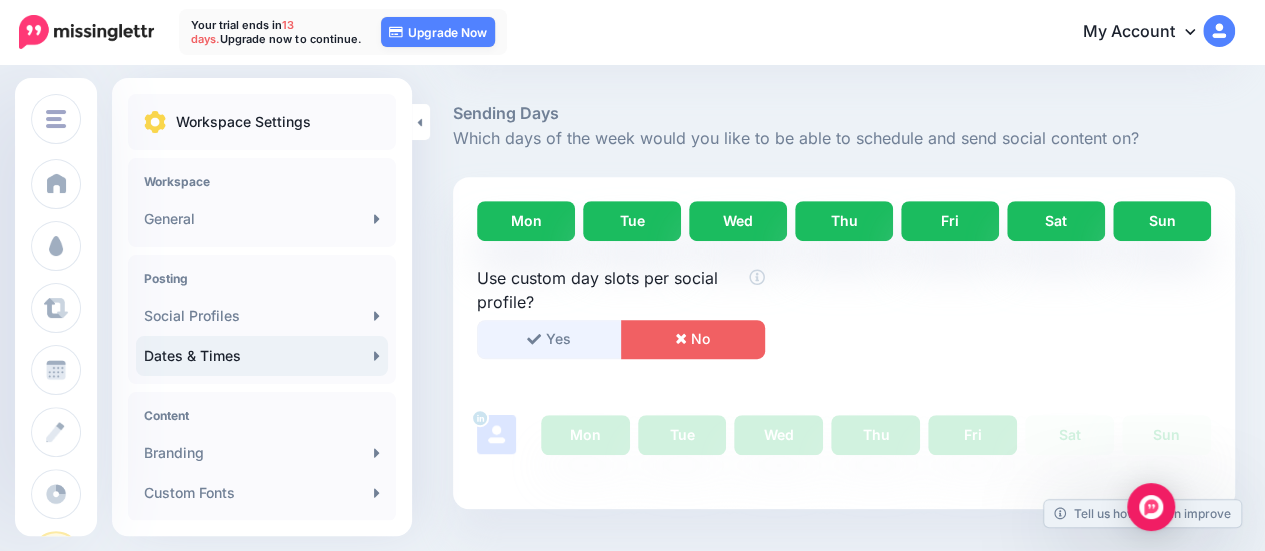 click on "Yes" at bounding box center [549, 339] 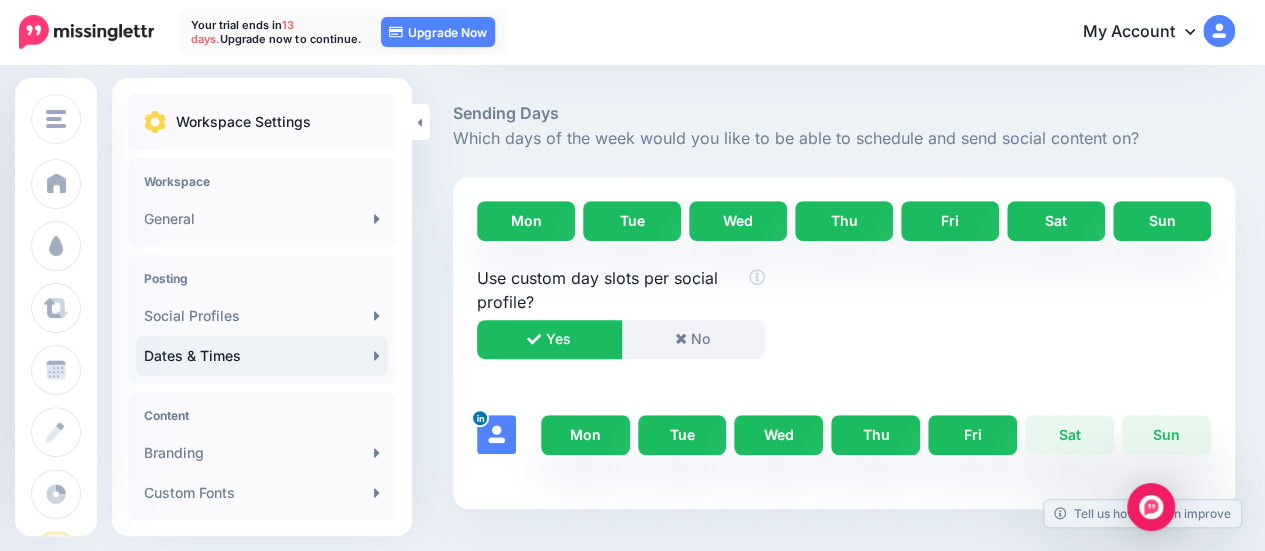 click on "Yes" at bounding box center [549, 339] 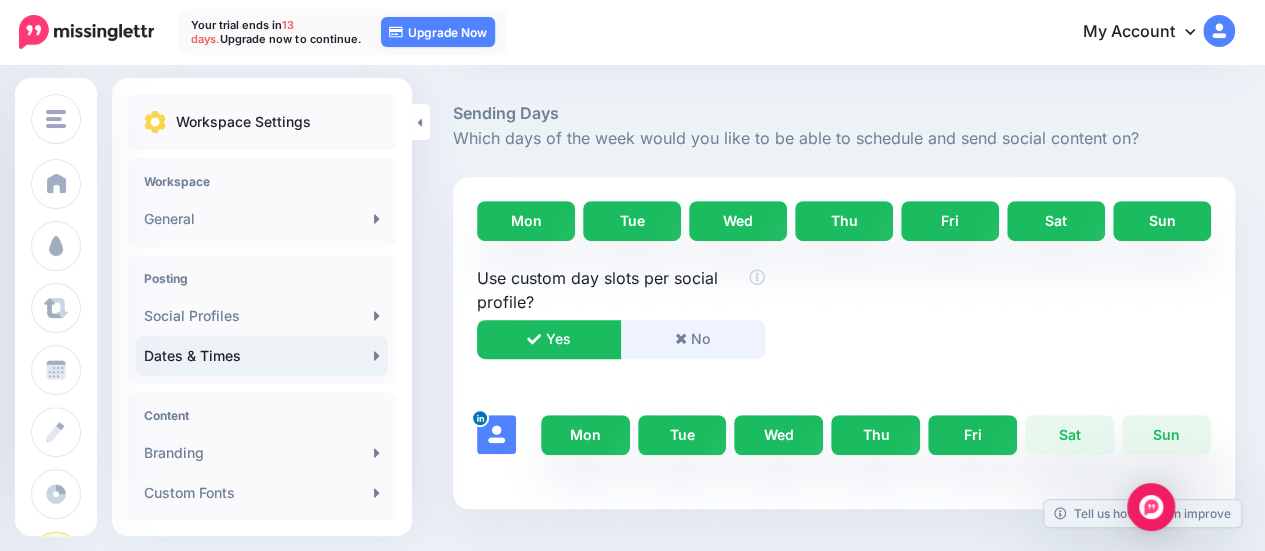 click on "No" at bounding box center [693, 339] 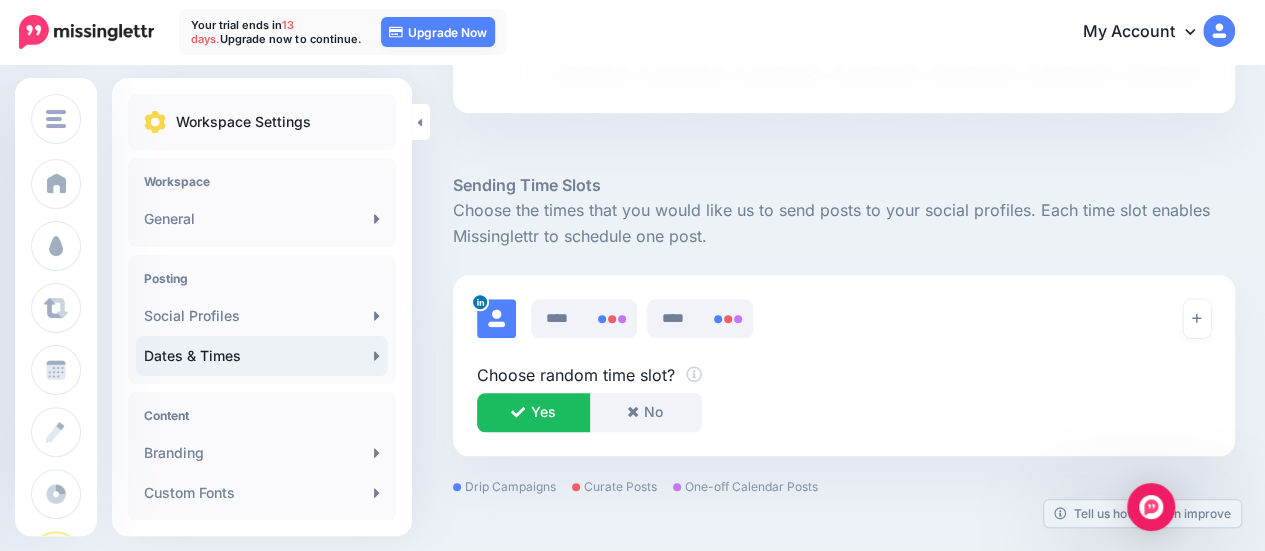 scroll, scrollTop: 800, scrollLeft: 0, axis: vertical 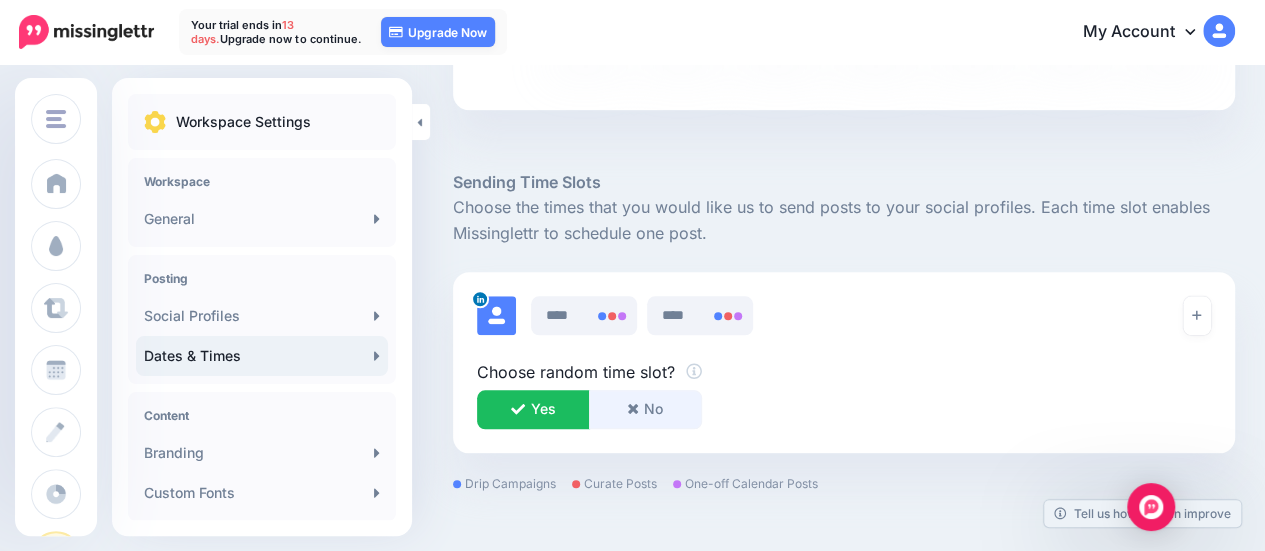 click on "No" at bounding box center (645, 409) 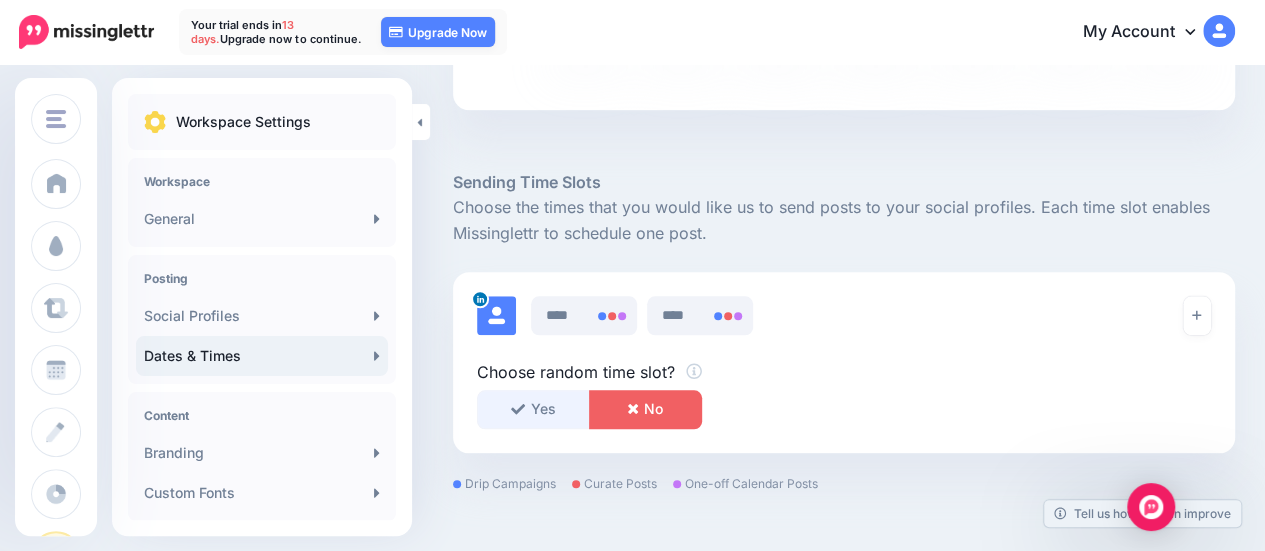 click on "Yes" at bounding box center (533, 409) 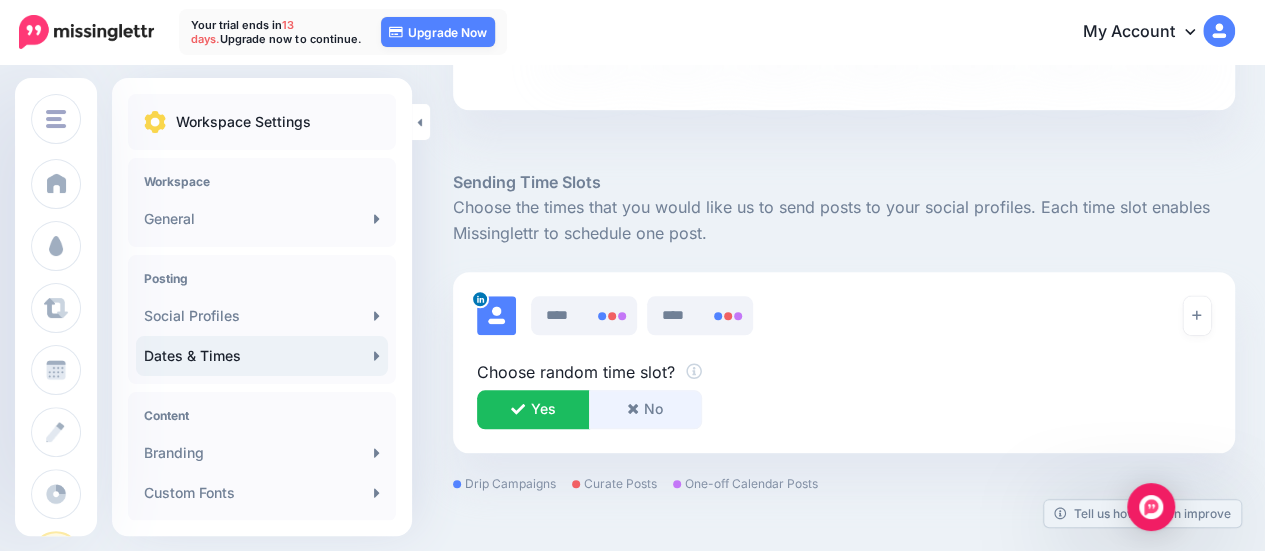 click on "No" at bounding box center (645, 409) 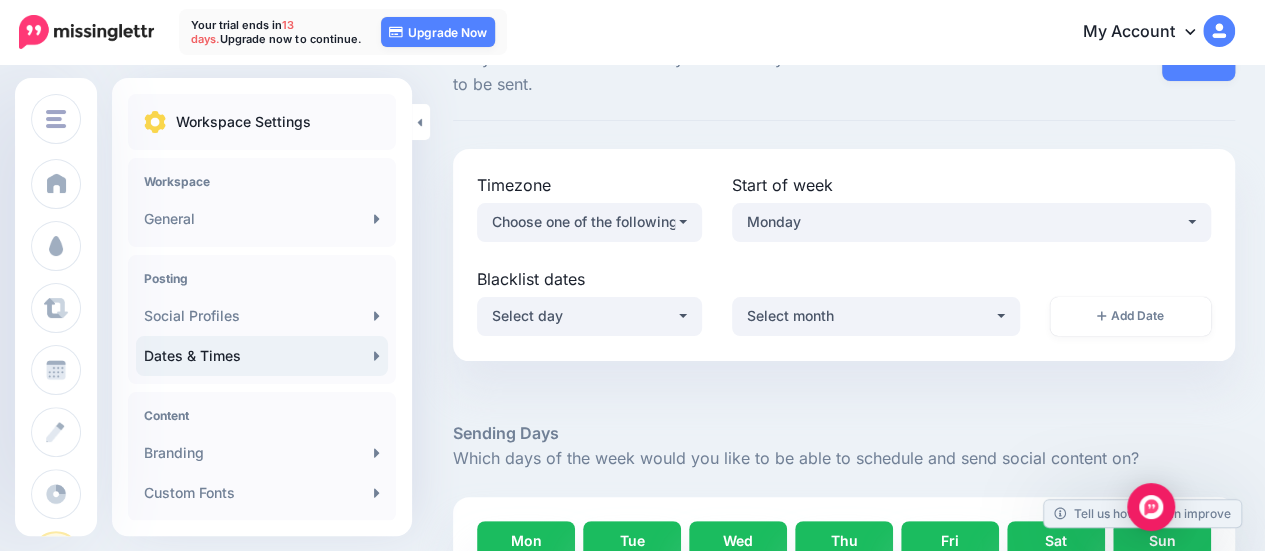 scroll, scrollTop: 0, scrollLeft: 0, axis: both 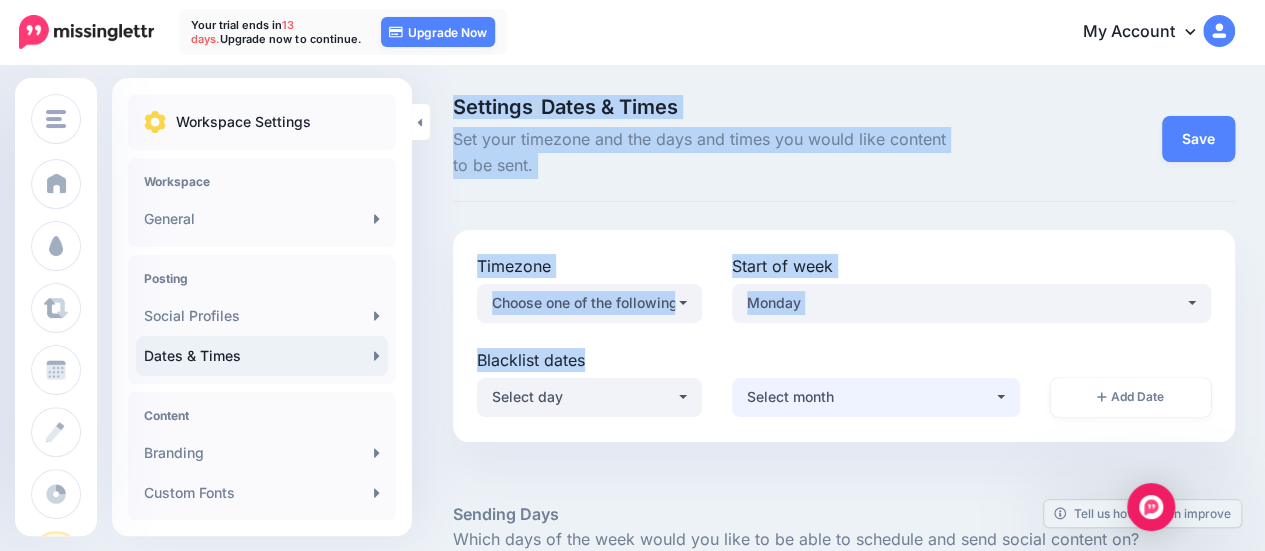 drag, startPoint x: 454, startPoint y: 109, endPoint x: 805, endPoint y: 399, distance: 455.3032 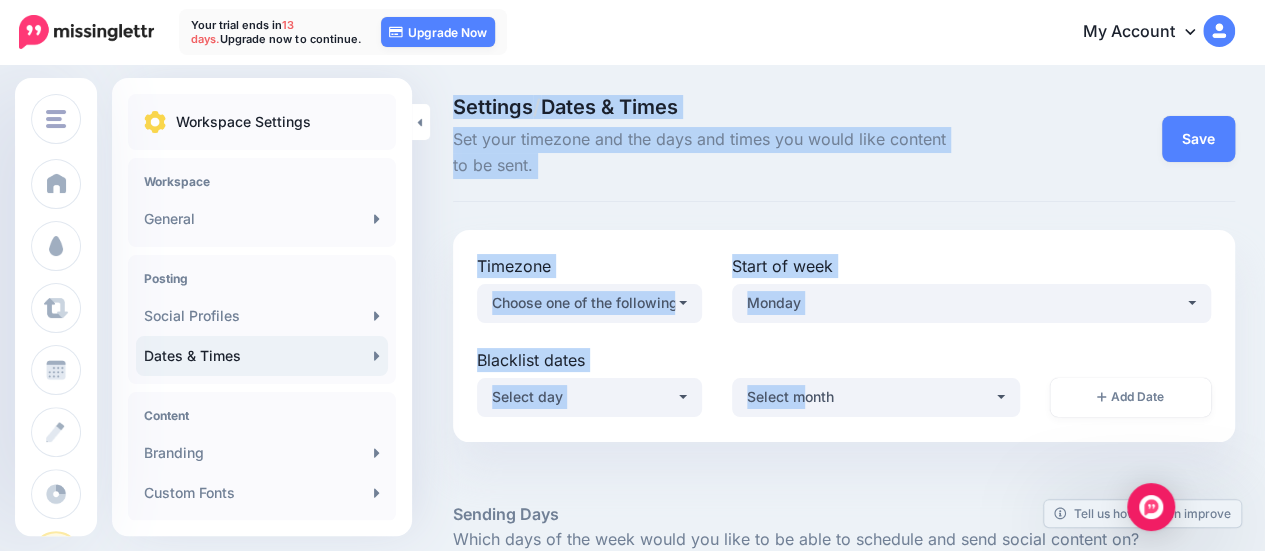 click on "Settings  /  Dates & Times
Set your timezone and the days and times you would like content to be sent.
Save
Timezone" at bounding box center [632, 768] 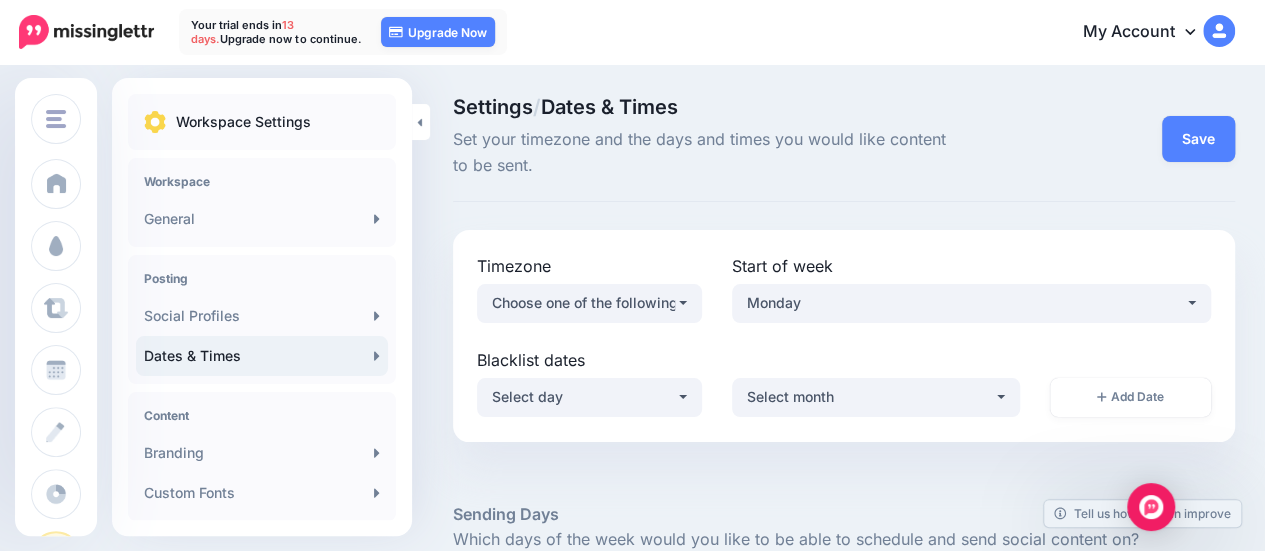 click on "Settings  /  Dates & Times
Set your timezone and the days and times you would like content to be sent.
Save
Timezone" at bounding box center [632, 768] 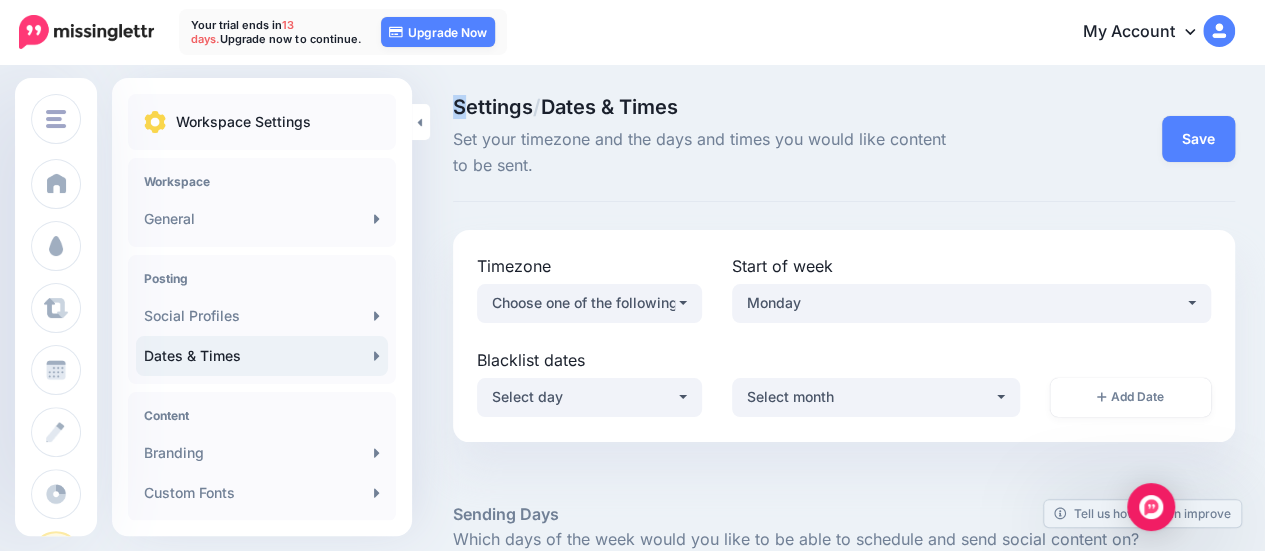 drag, startPoint x: 460, startPoint y: 97, endPoint x: 438, endPoint y: 94, distance: 22.203604 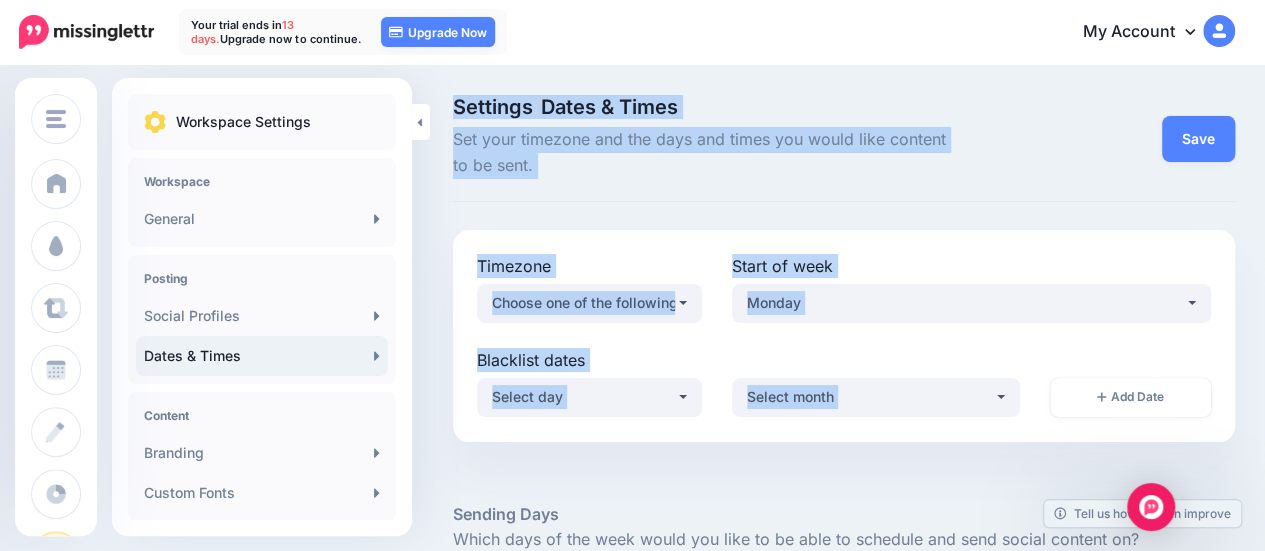drag, startPoint x: 438, startPoint y: 94, endPoint x: 712, endPoint y: 451, distance: 450.02777 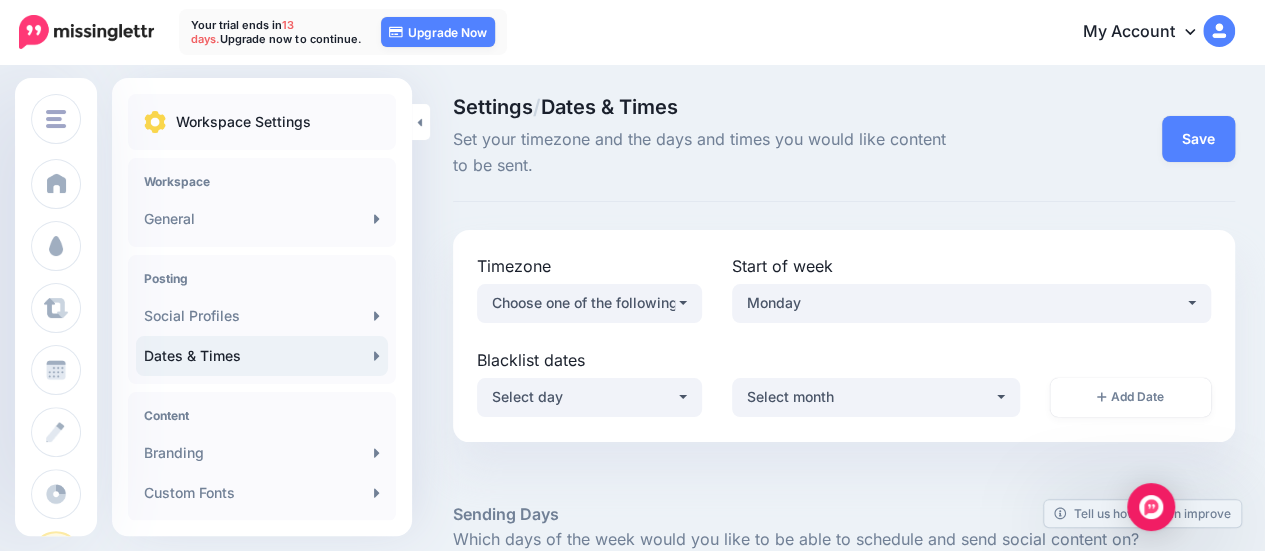 drag, startPoint x: 450, startPoint y: 81, endPoint x: 453, endPoint y: 94, distance: 13.341664 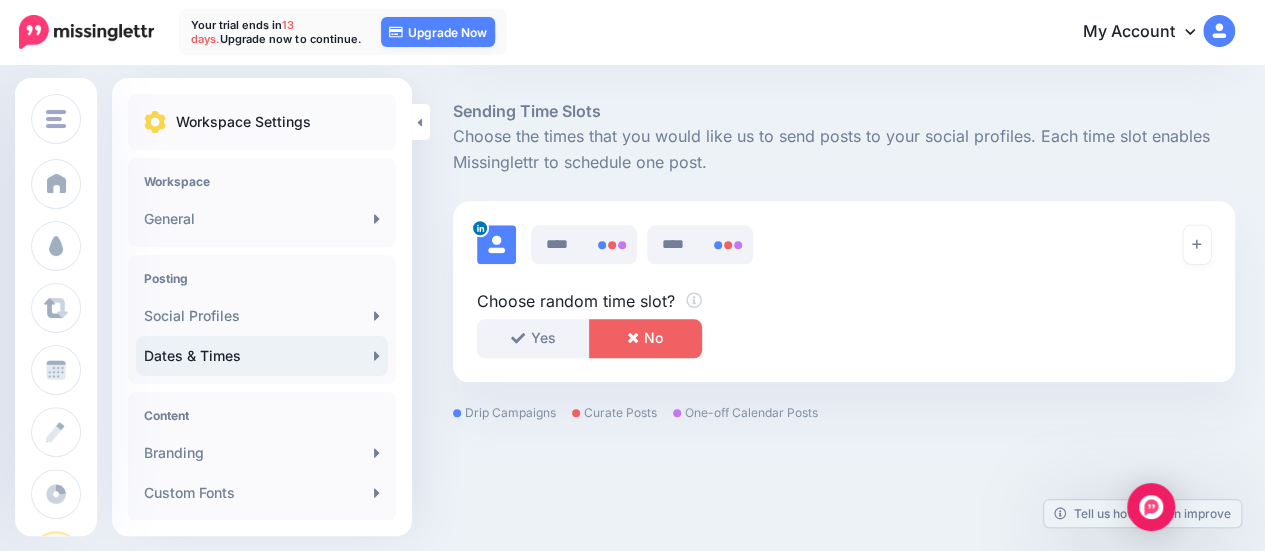 scroll, scrollTop: 918, scrollLeft: 0, axis: vertical 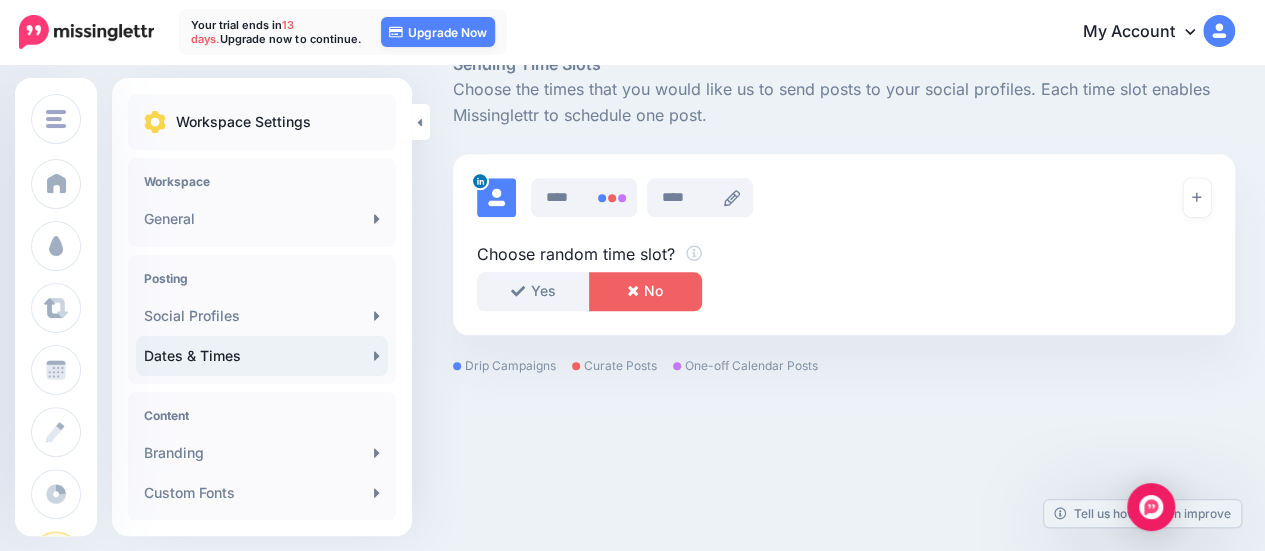 click 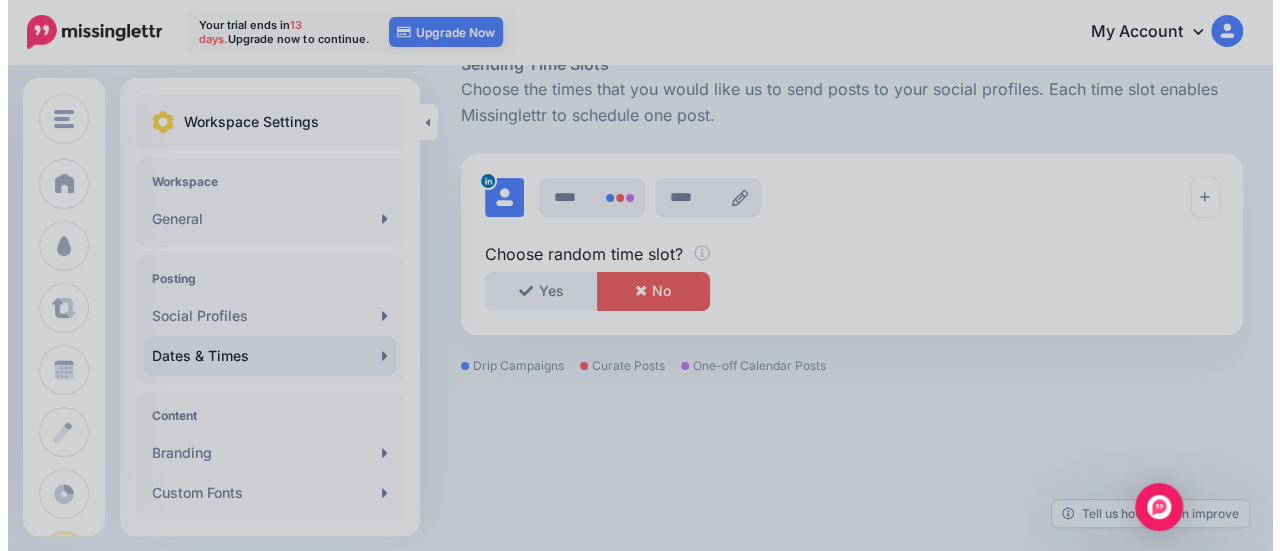 scroll, scrollTop: 0, scrollLeft: 0, axis: both 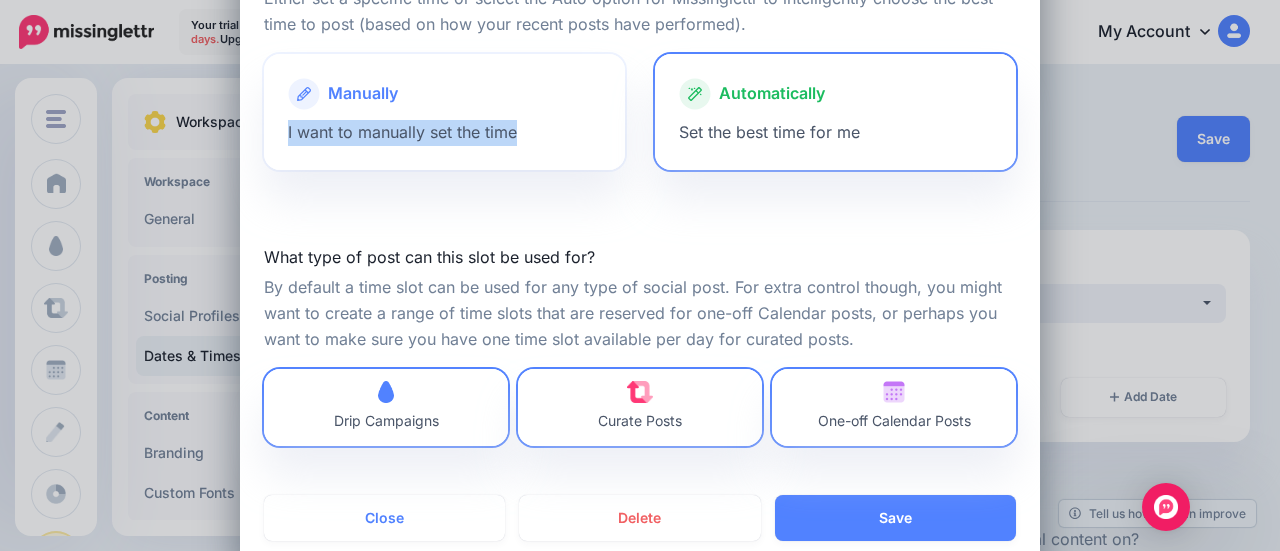 click on "Manually
I want to manually set the time" at bounding box center (444, 112) 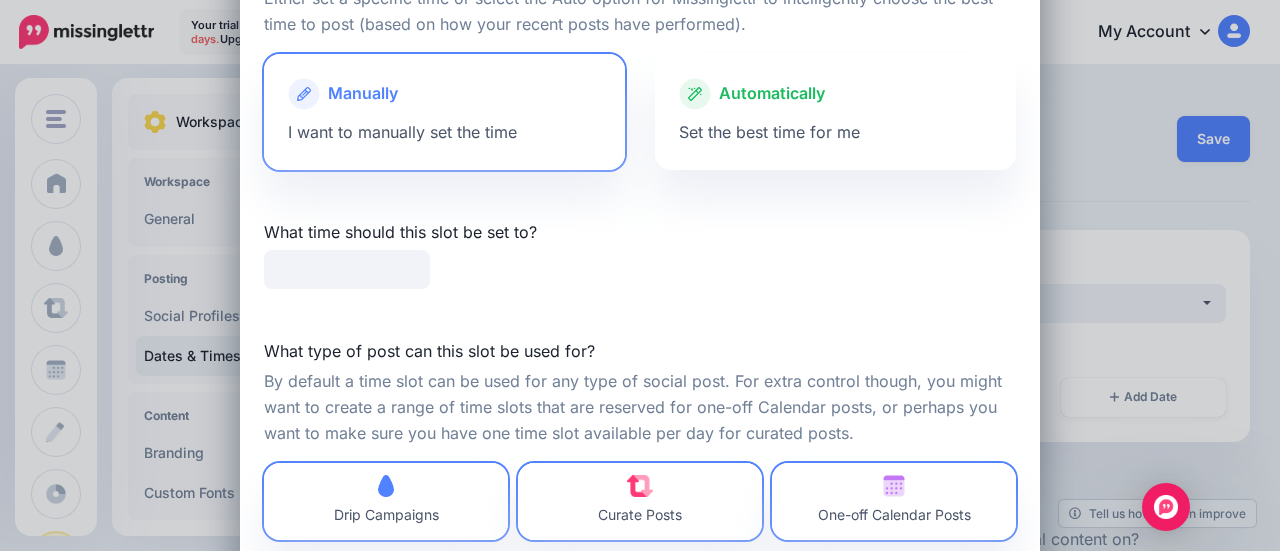 click at bounding box center [640, 207] 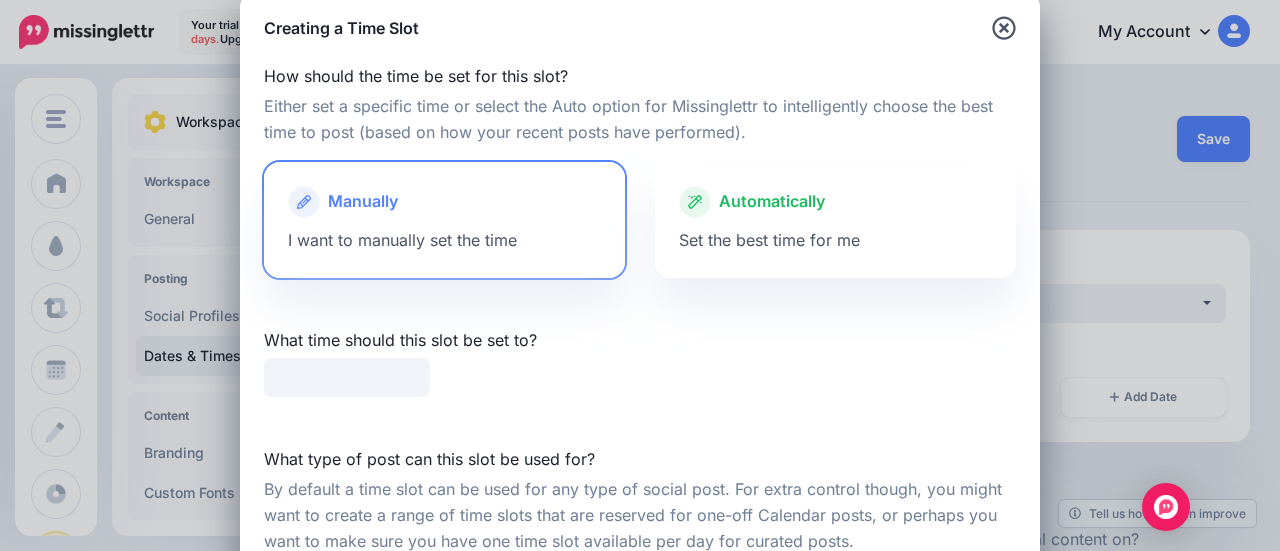 scroll, scrollTop: 35, scrollLeft: 0, axis: vertical 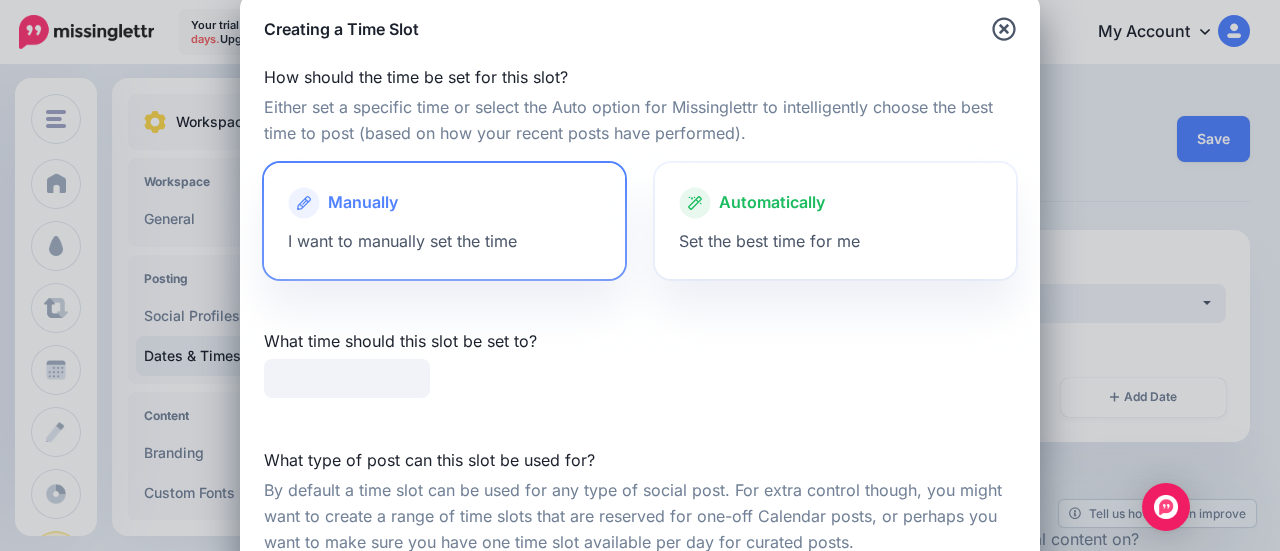 click on "Set the best time for me" at bounding box center [769, 241] 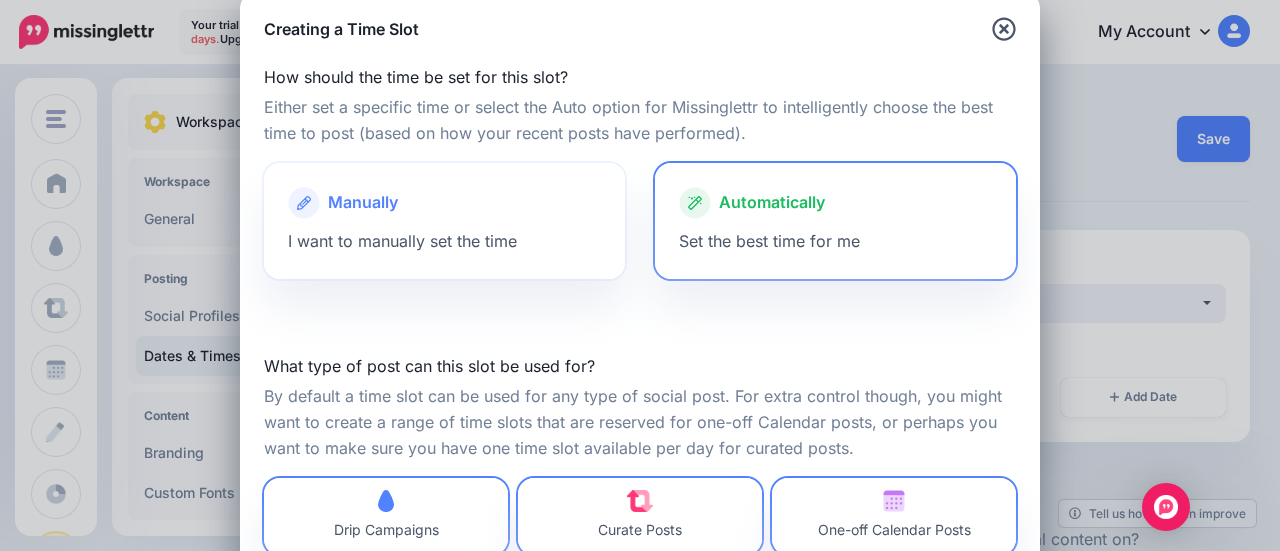 click on "Manually
I want to manually set the time" at bounding box center (444, 221) 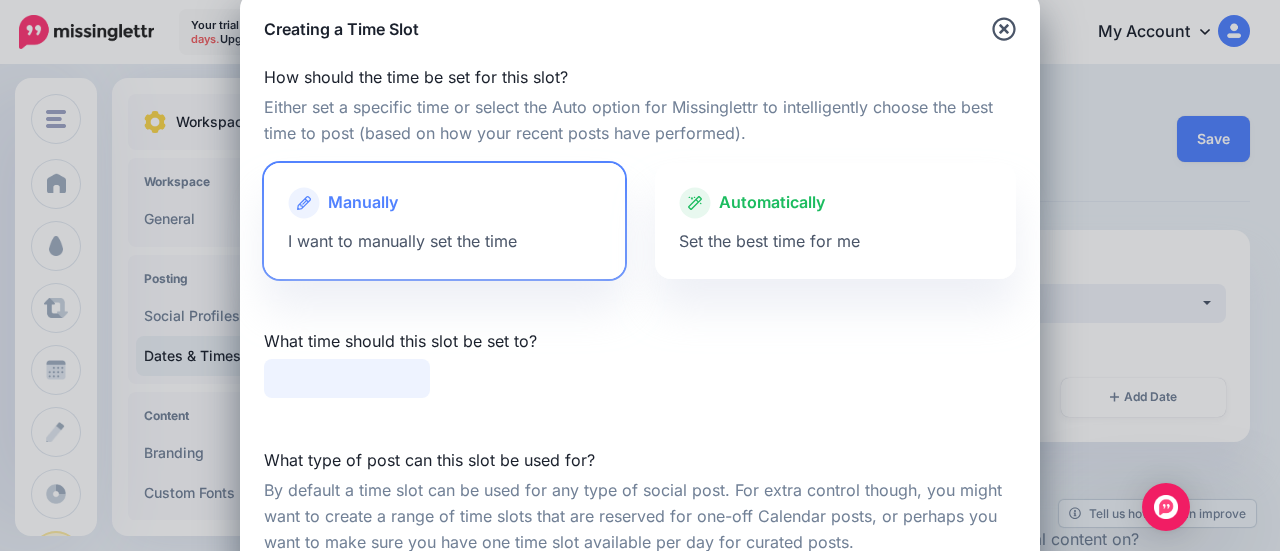 click at bounding box center (347, 378) 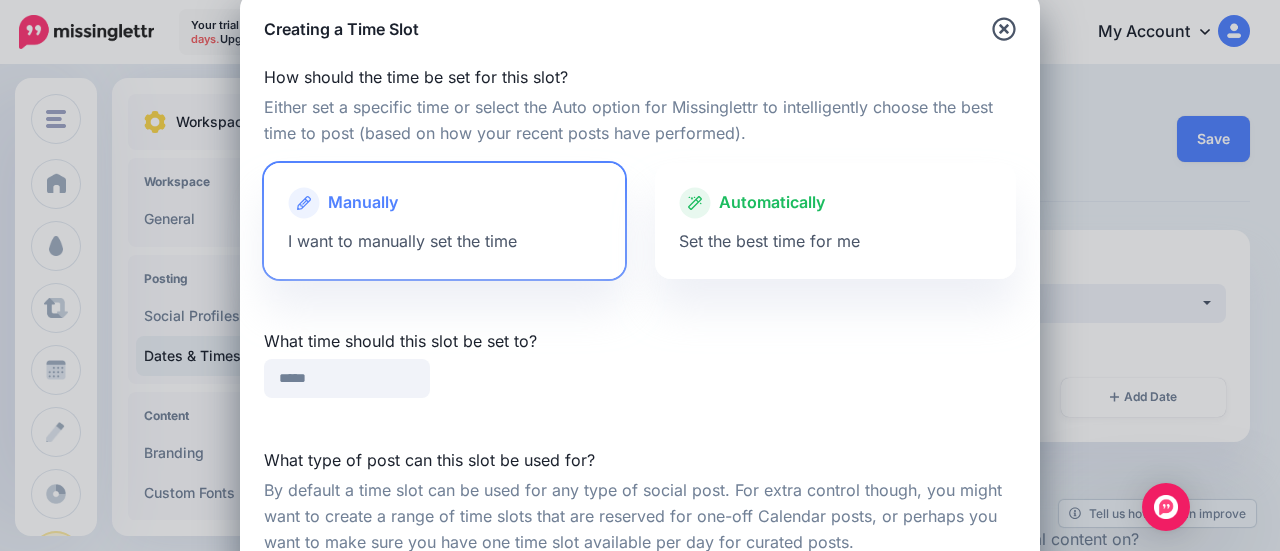 click on "What time should this slot be set to?" at bounding box center (640, 341) 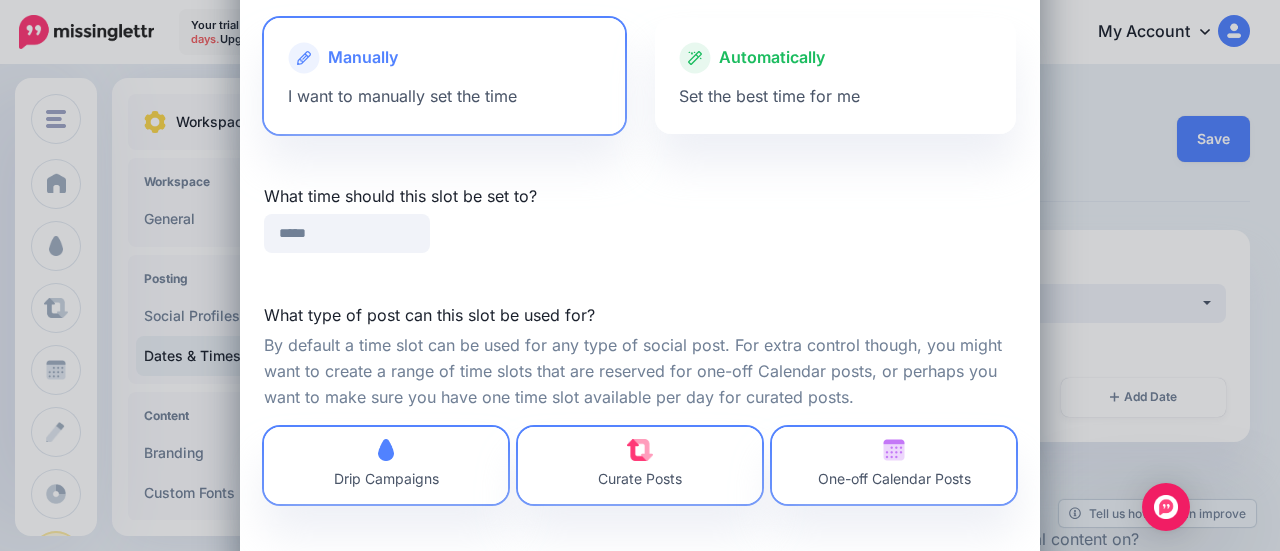 scroll, scrollTop: 187, scrollLeft: 0, axis: vertical 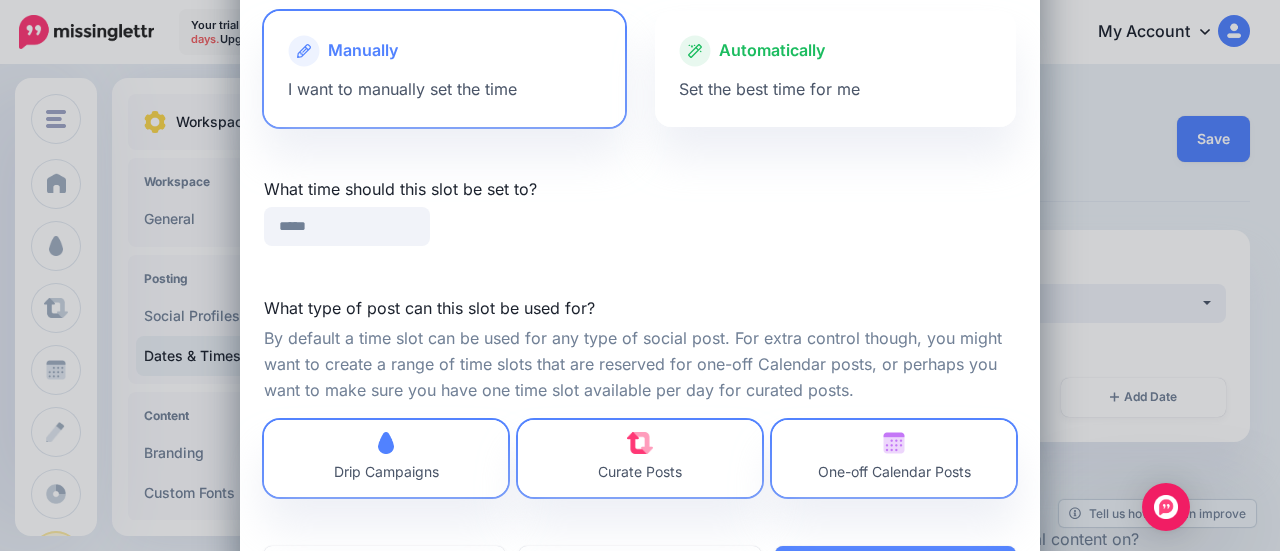 click on "*****" at bounding box center (640, 226) 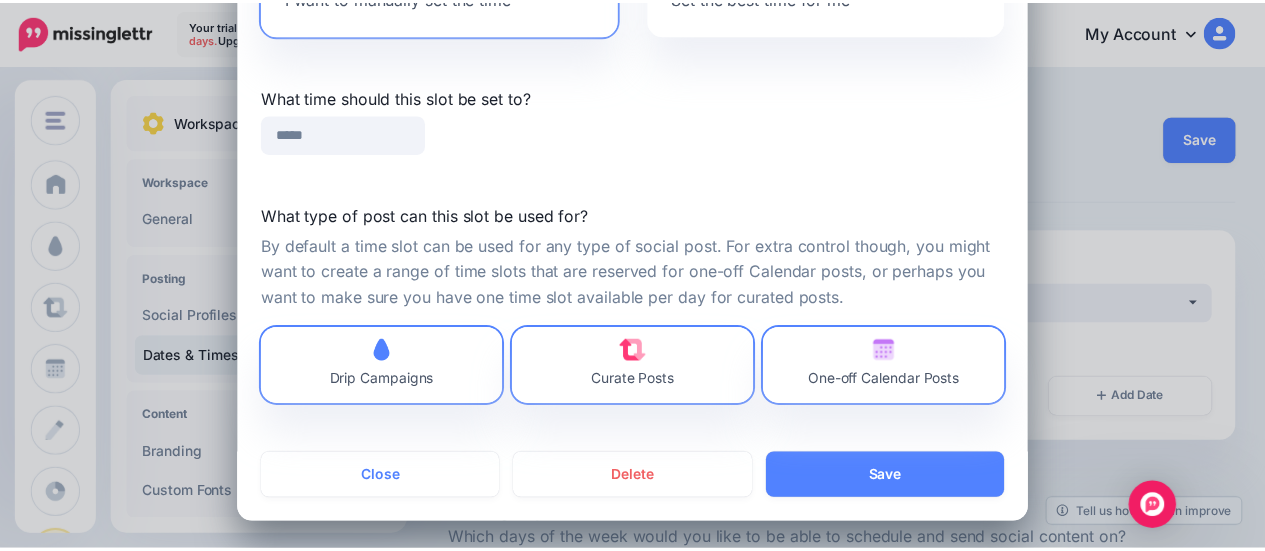 scroll, scrollTop: 0, scrollLeft: 0, axis: both 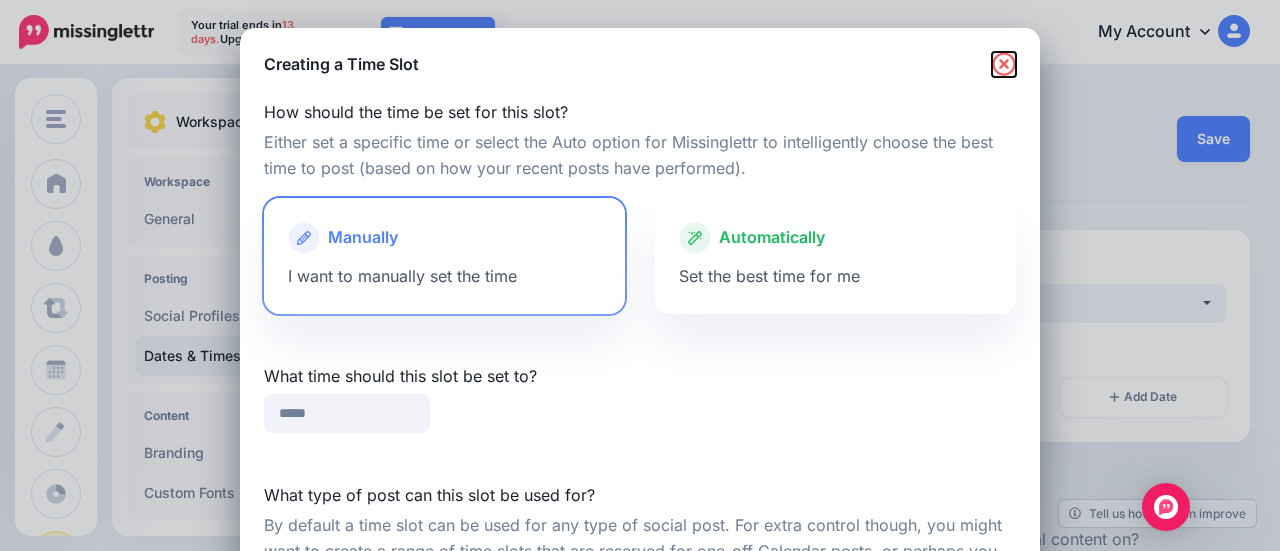 click 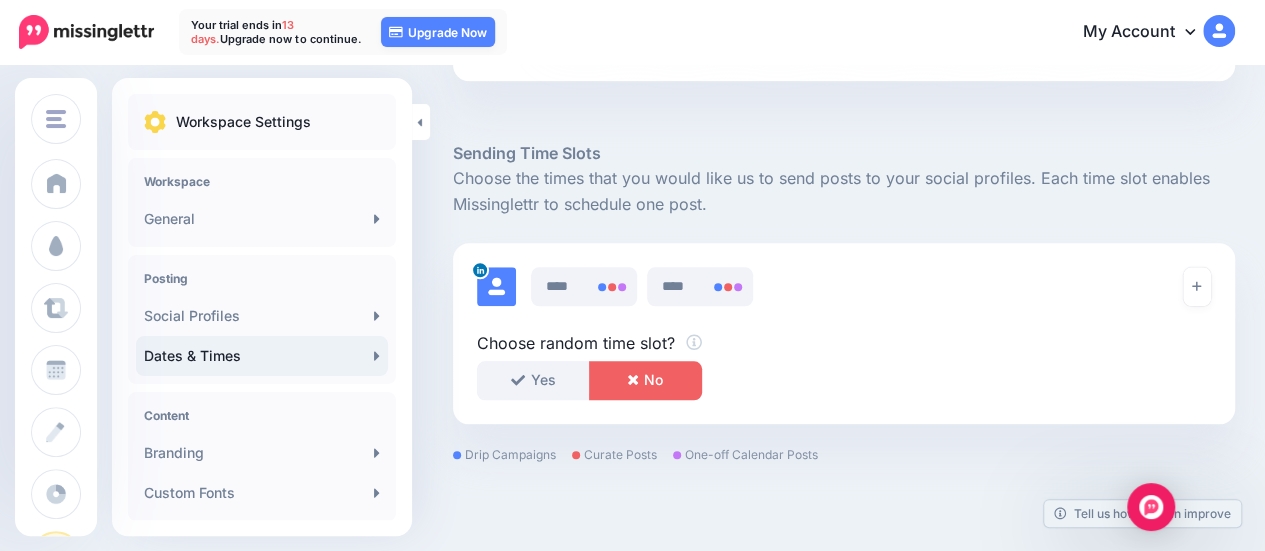 scroll, scrollTop: 918, scrollLeft: 0, axis: vertical 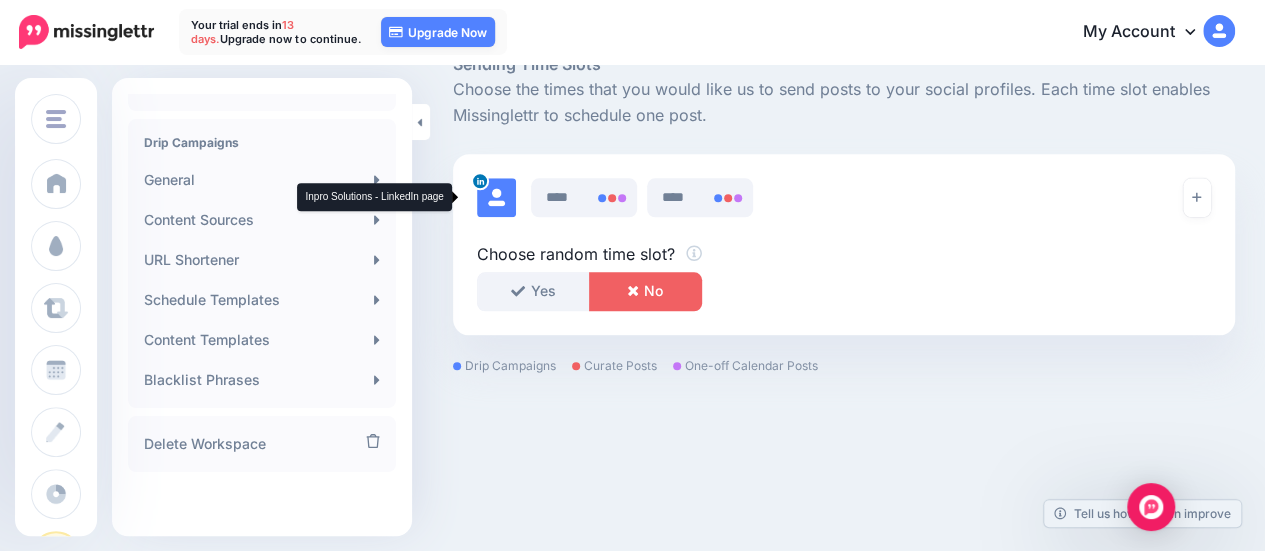 click at bounding box center [496, 197] 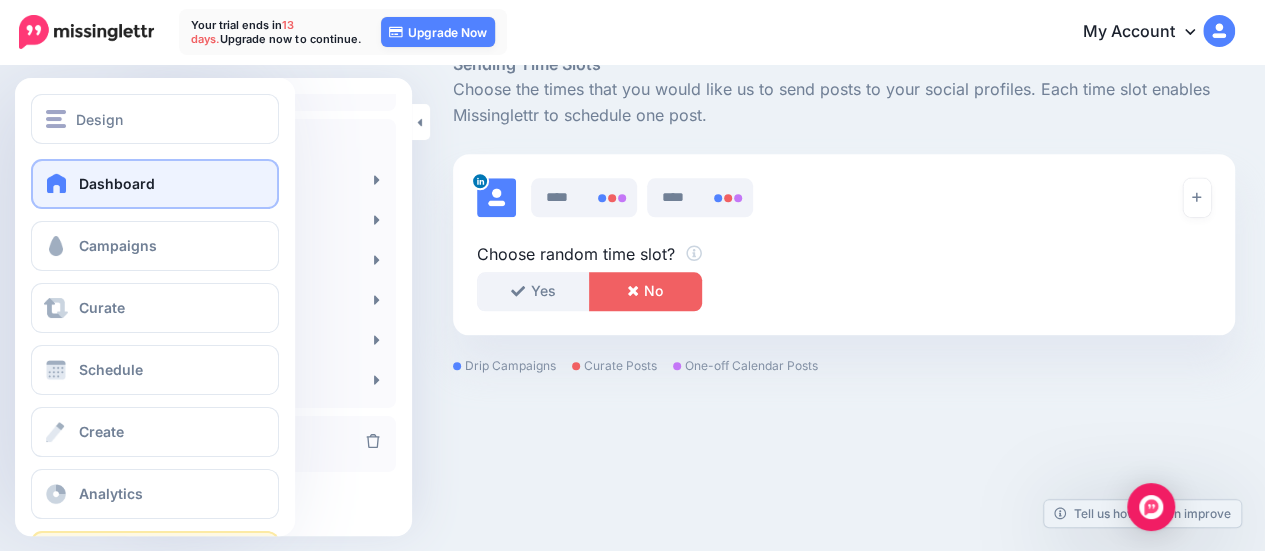 click on "Dashboard" at bounding box center [155, 184] 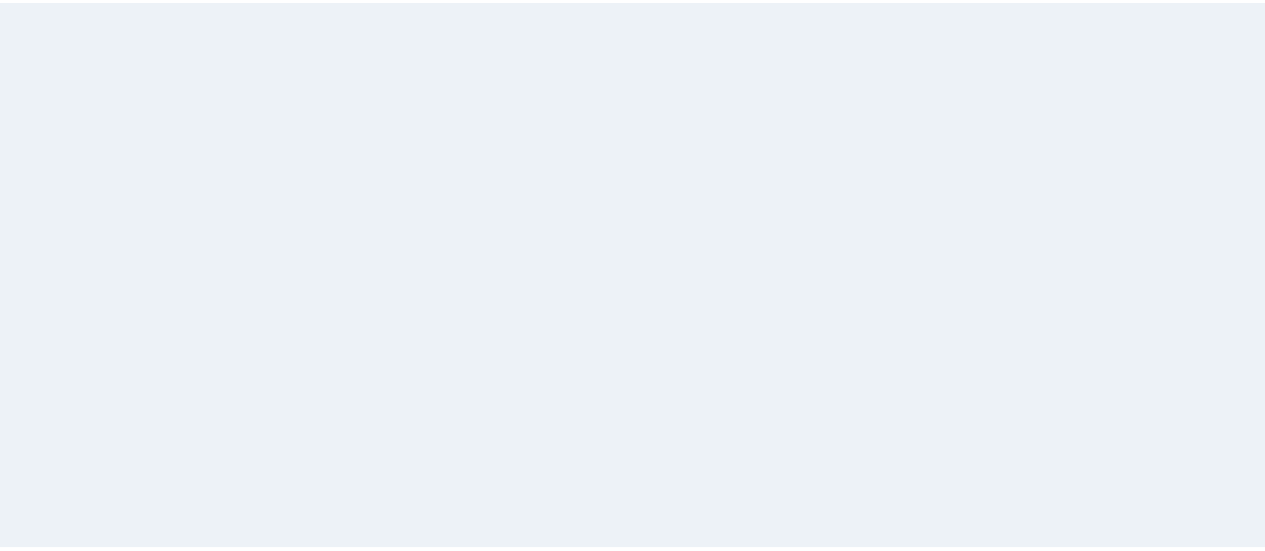 scroll, scrollTop: 0, scrollLeft: 0, axis: both 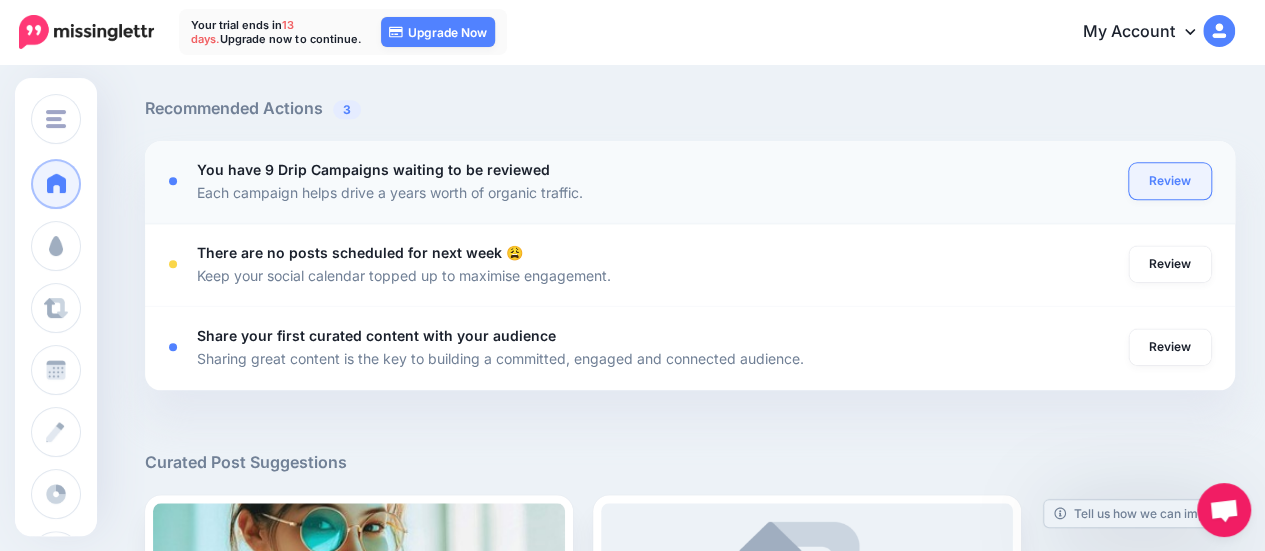 click on "Review" at bounding box center [1170, 181] 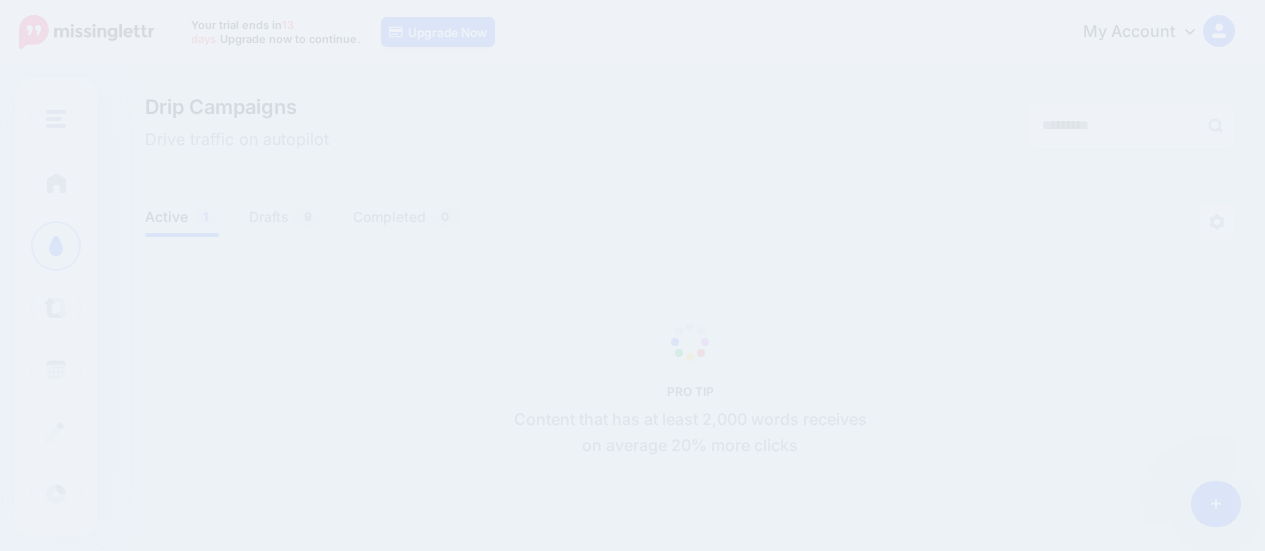 scroll, scrollTop: 0, scrollLeft: 0, axis: both 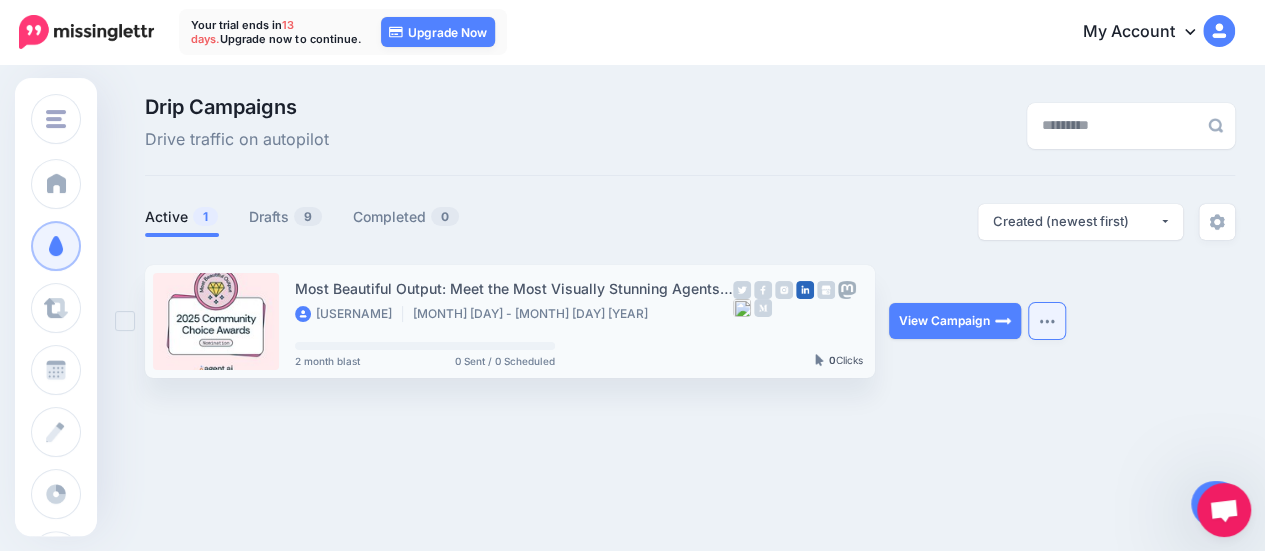 click at bounding box center [1047, 321] 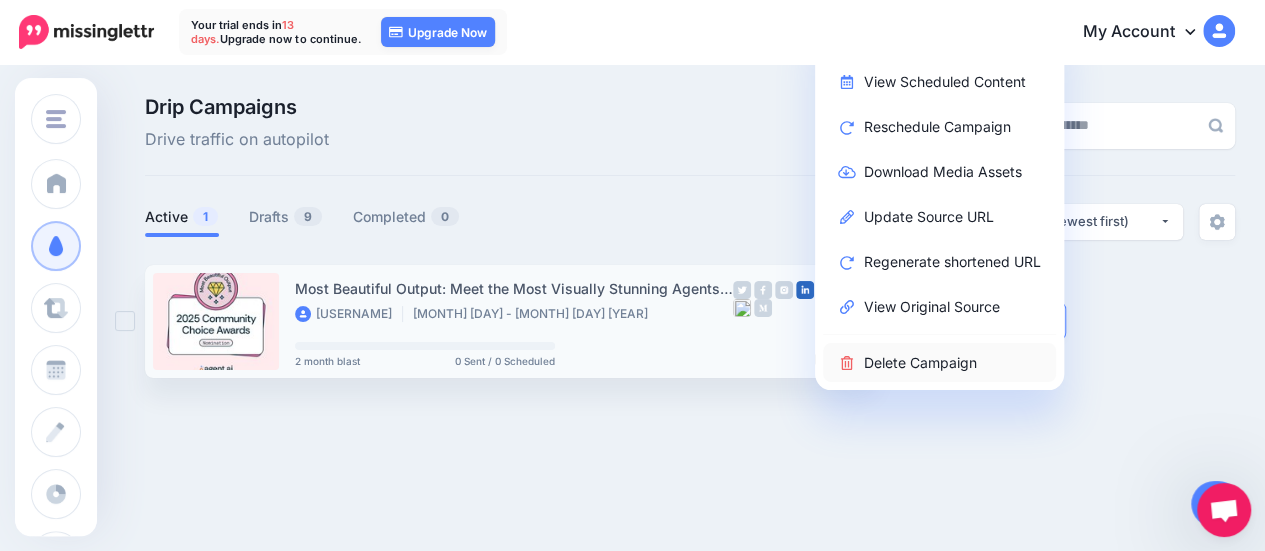 click on "Delete Campaign" at bounding box center (939, 362) 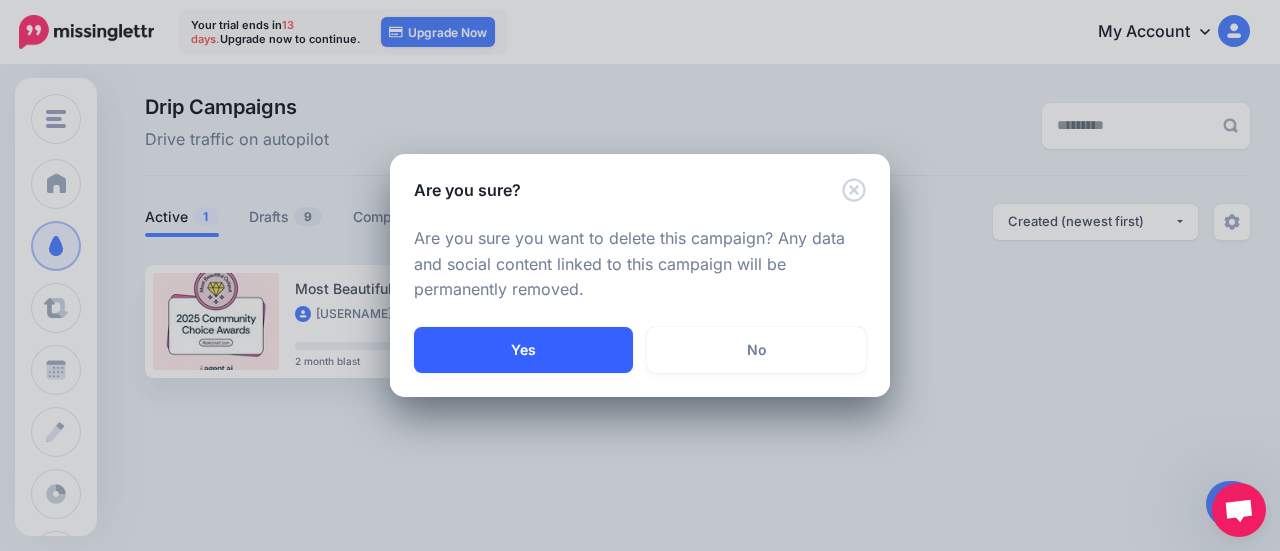 click on "Yes" at bounding box center [523, 350] 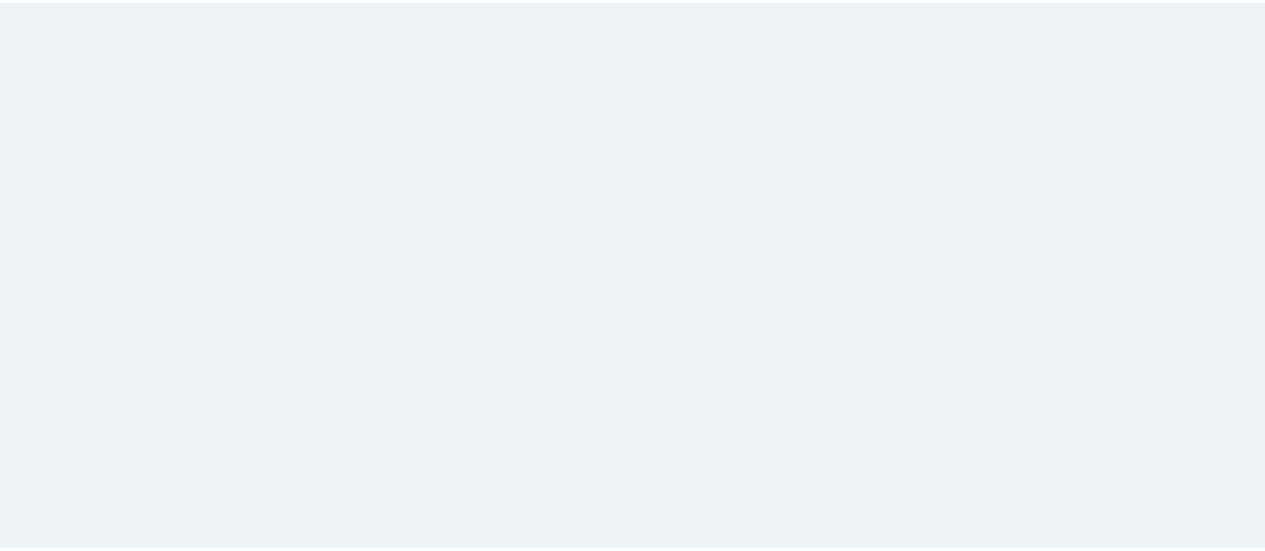 scroll, scrollTop: 0, scrollLeft: 0, axis: both 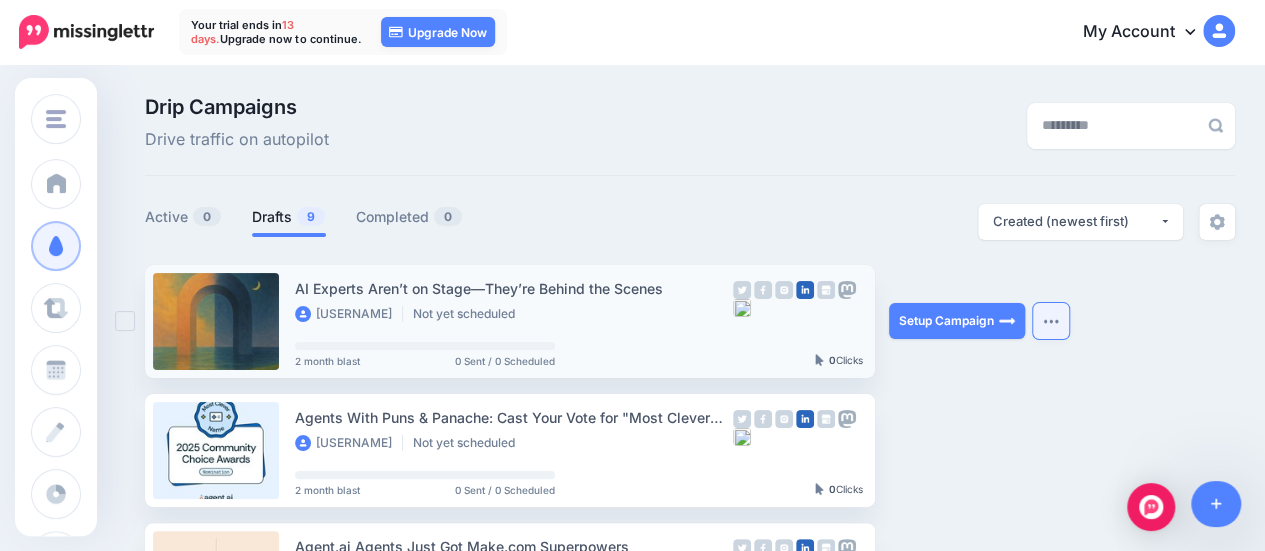click at bounding box center [1051, 321] 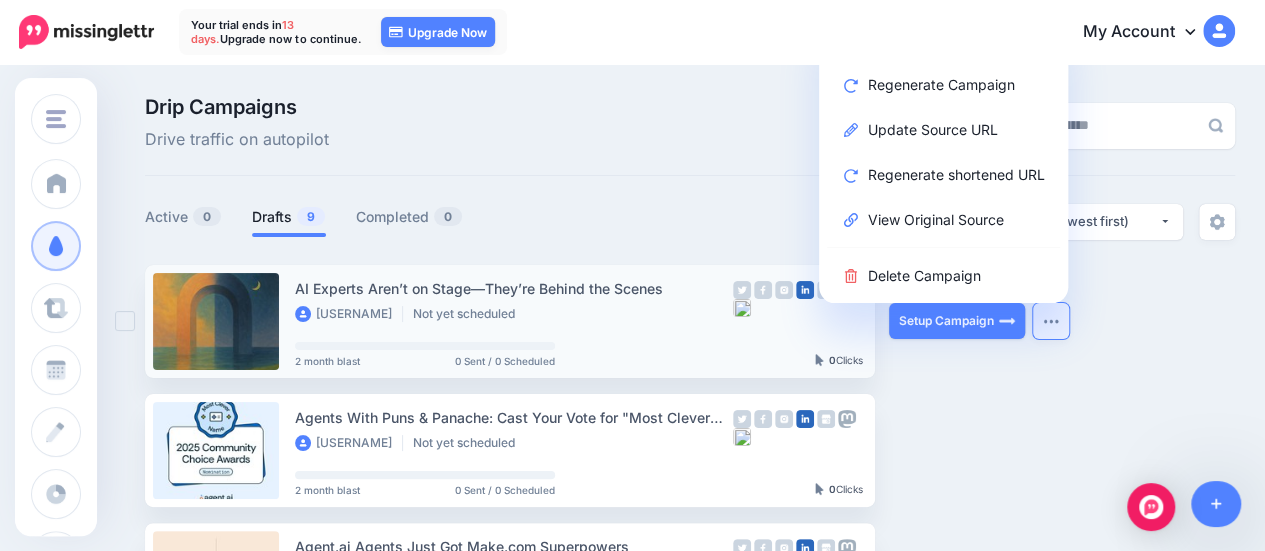 click at bounding box center (125, 321) 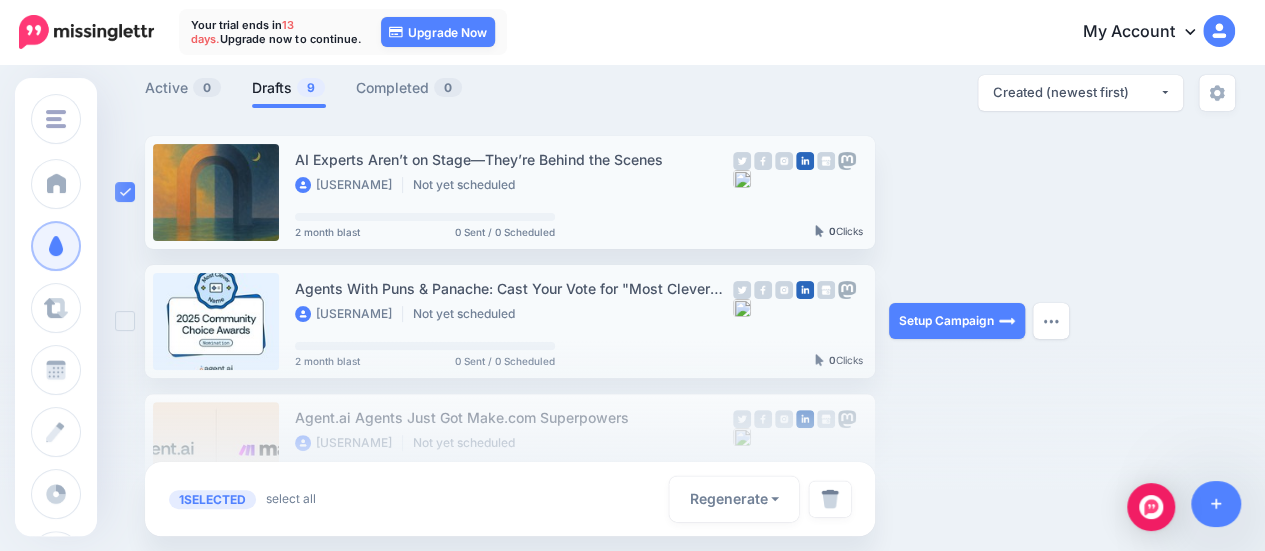 scroll, scrollTop: 130, scrollLeft: 0, axis: vertical 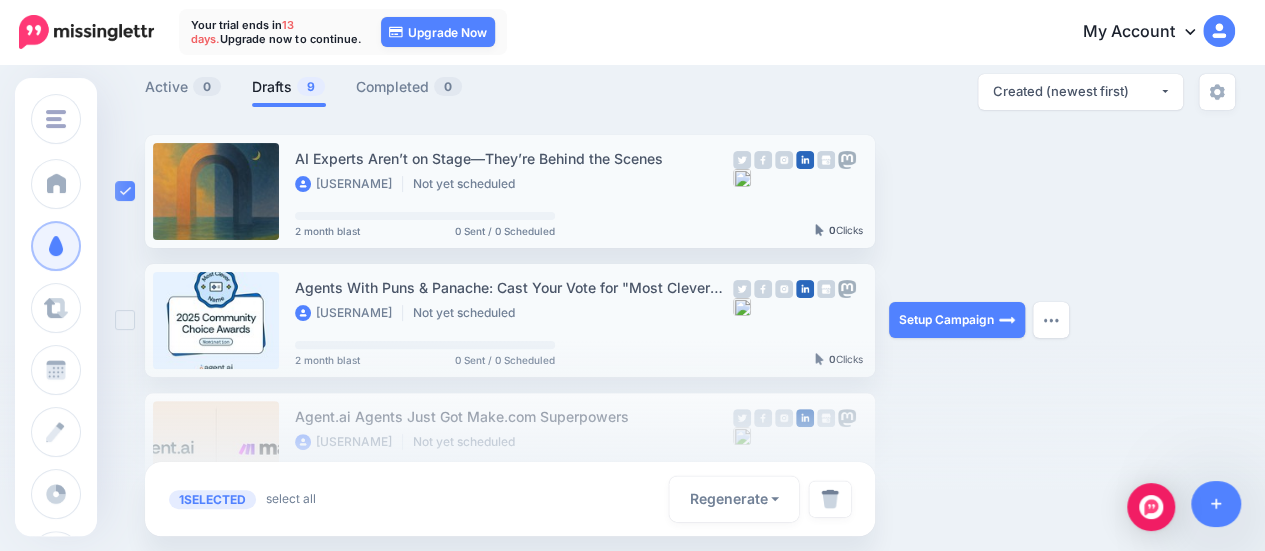 click at bounding box center [125, 320] 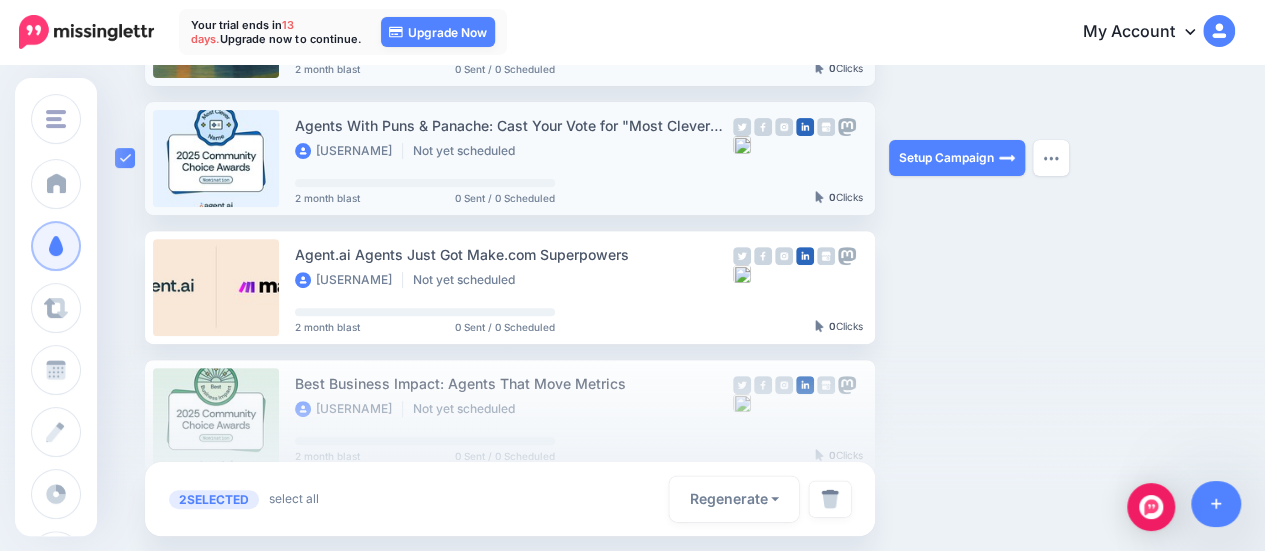 scroll, scrollTop: 308, scrollLeft: 0, axis: vertical 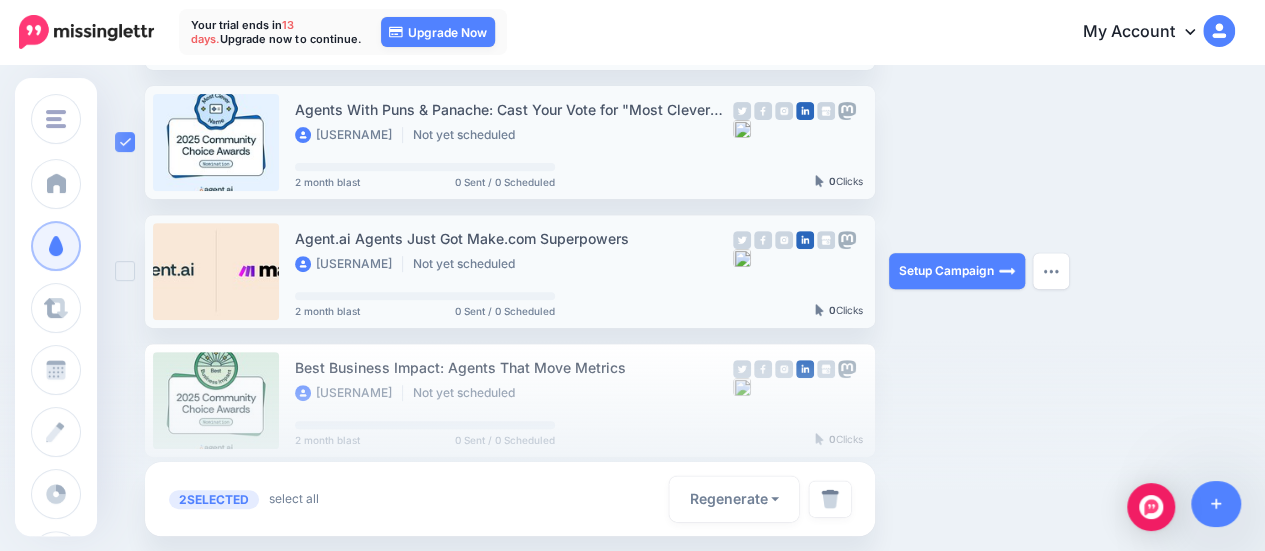 click at bounding box center (125, 271) 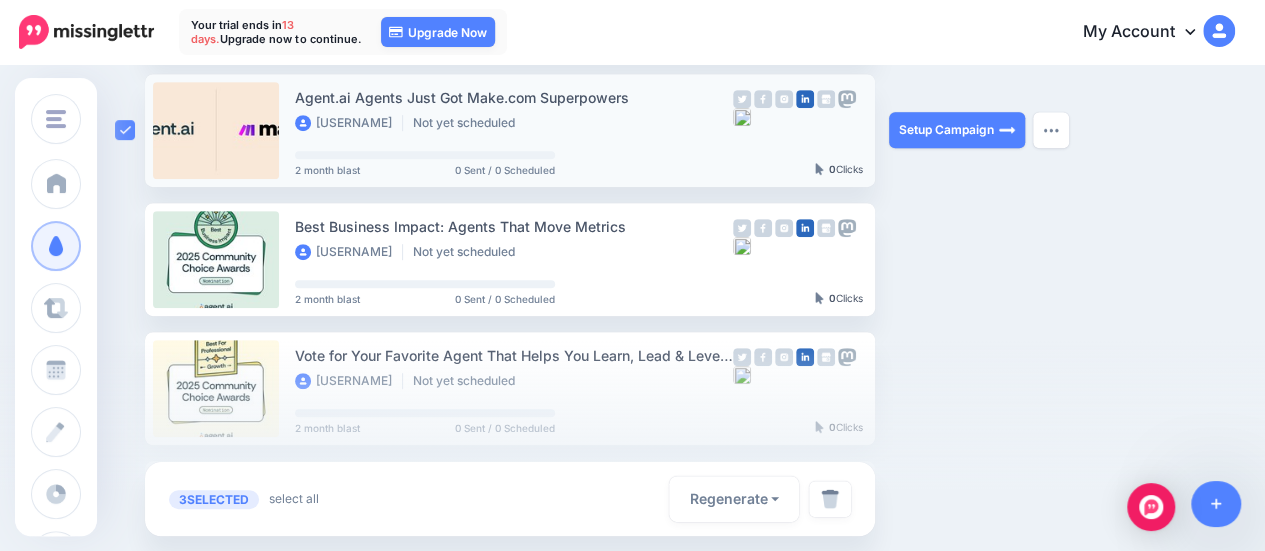 scroll, scrollTop: 458, scrollLeft: 0, axis: vertical 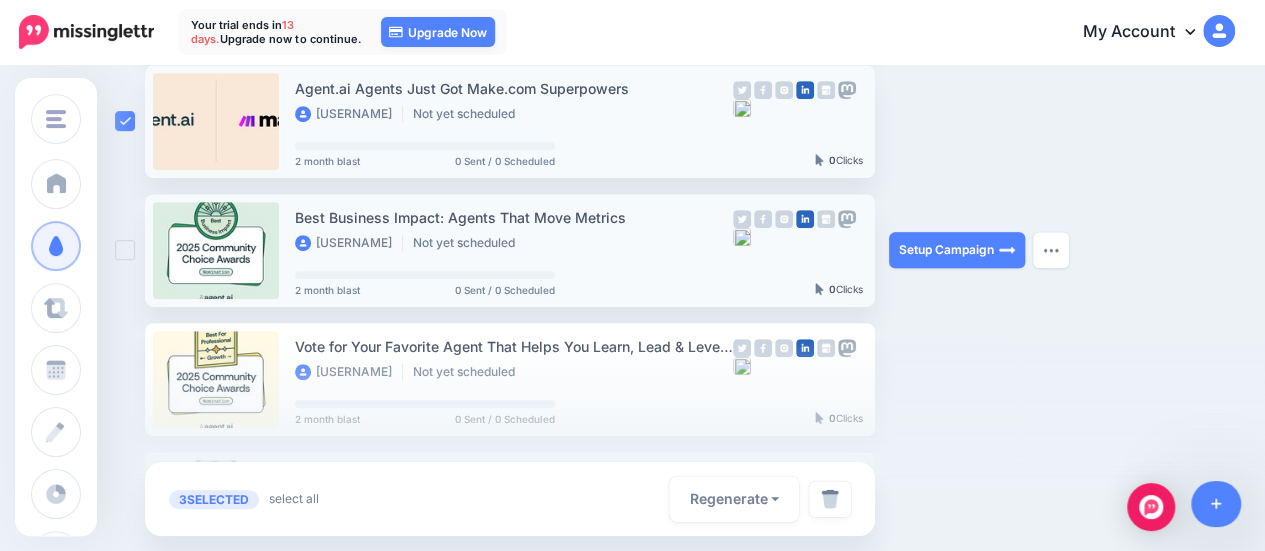 click at bounding box center (130, 250) 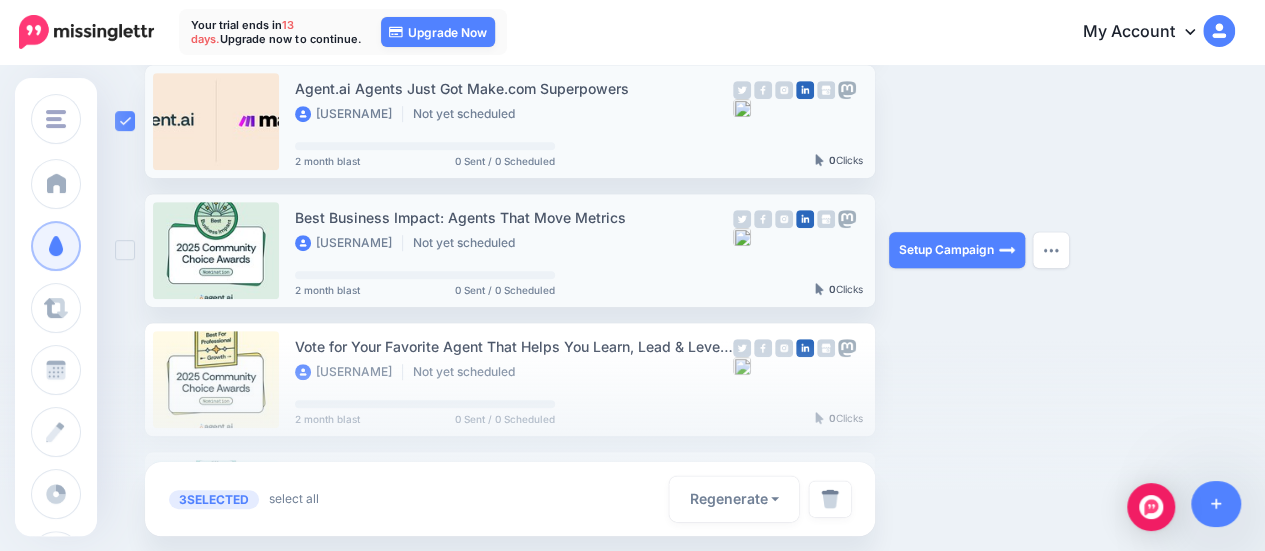 click at bounding box center (125, 250) 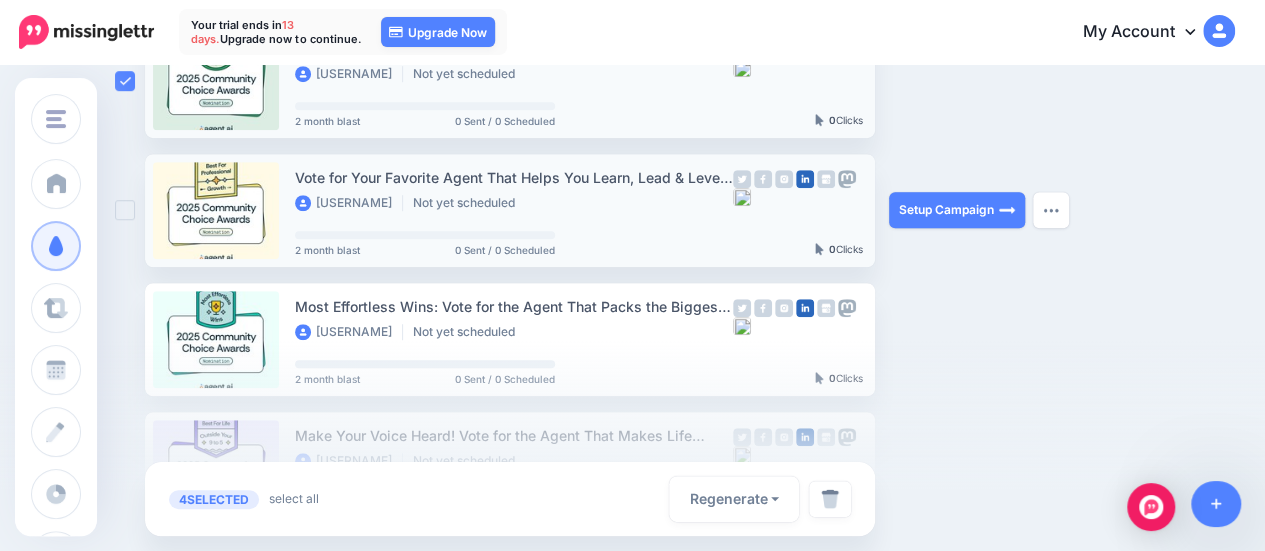 scroll, scrollTop: 630, scrollLeft: 0, axis: vertical 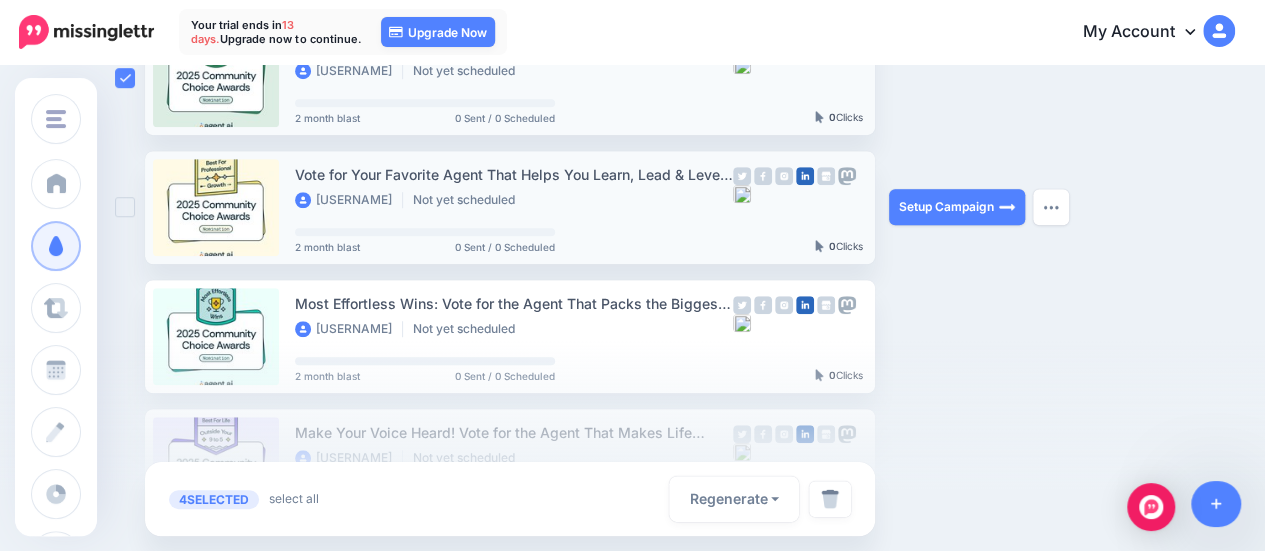 click at bounding box center [125, 207] 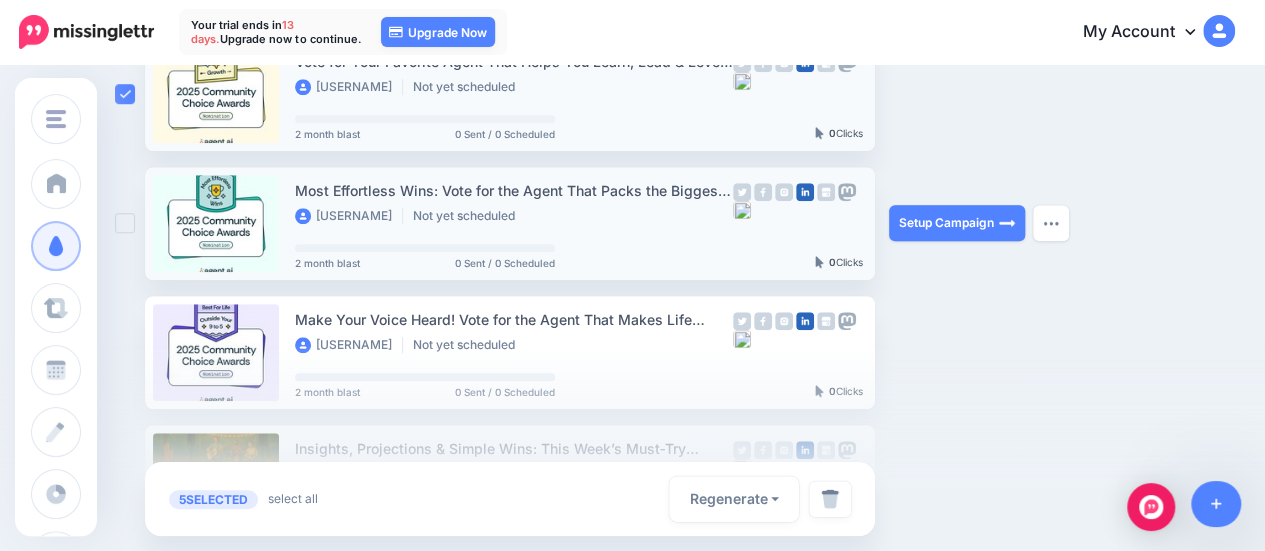 scroll, scrollTop: 749, scrollLeft: 0, axis: vertical 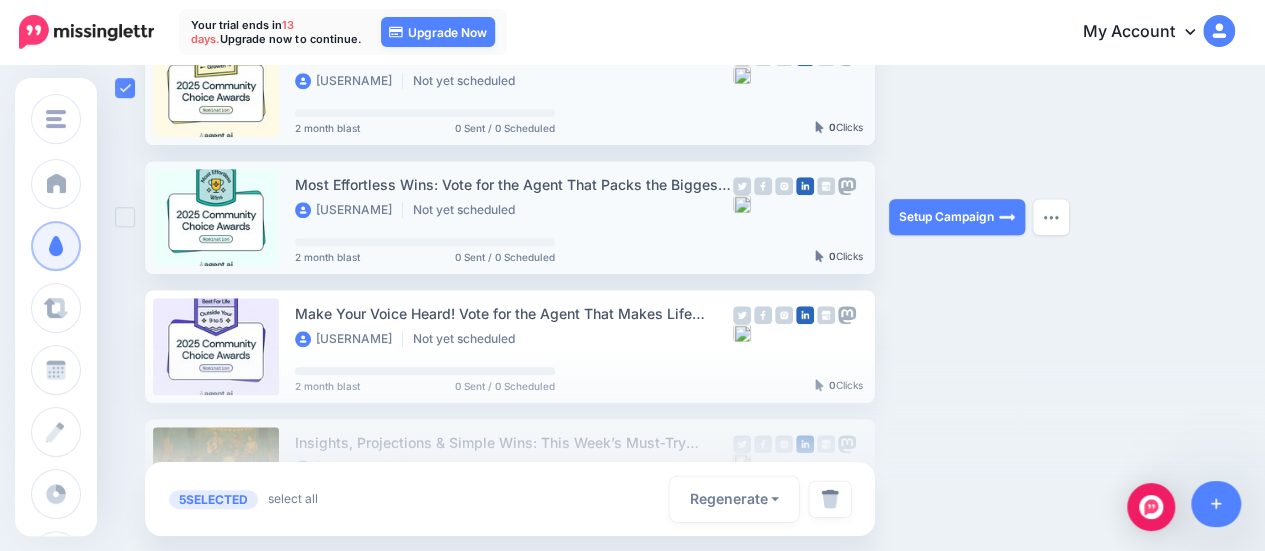 click at bounding box center [125, 217] 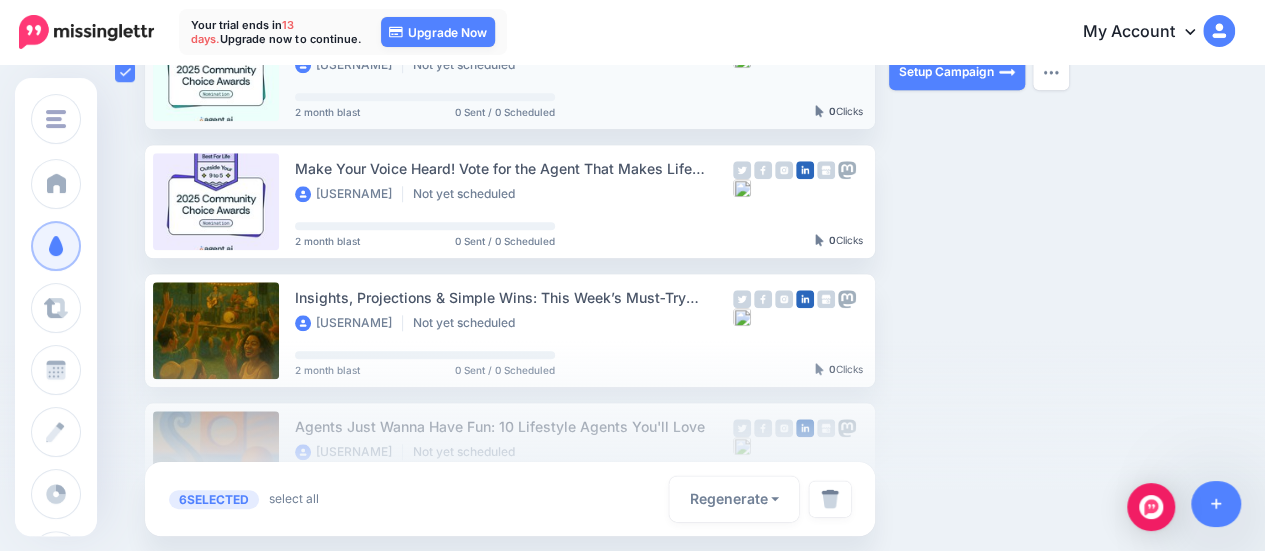 scroll, scrollTop: 899, scrollLeft: 0, axis: vertical 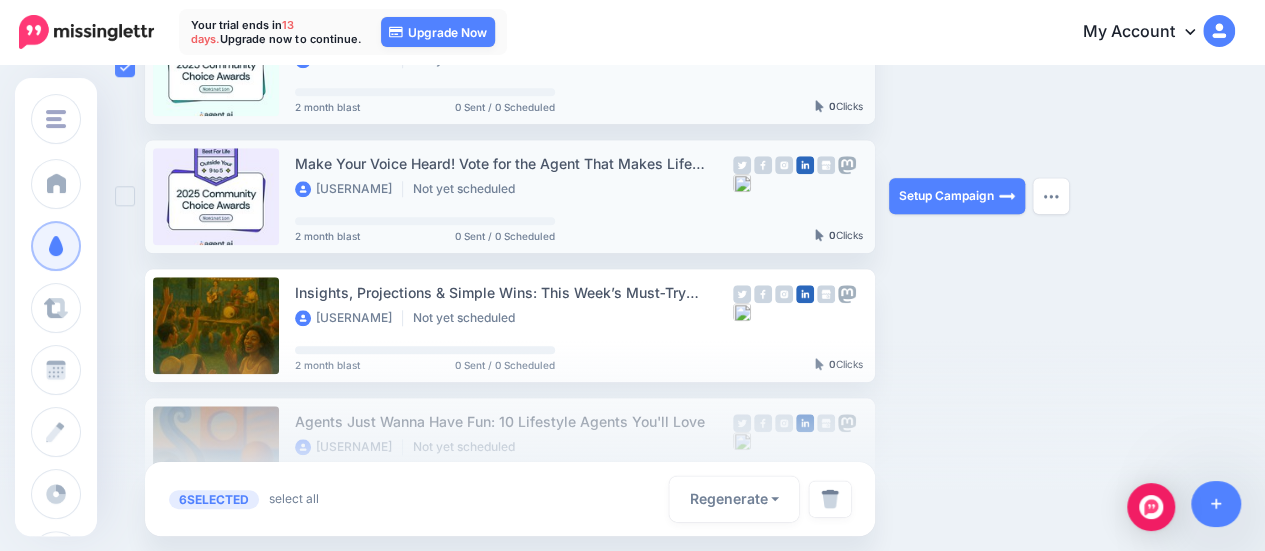 click at bounding box center (125, 196) 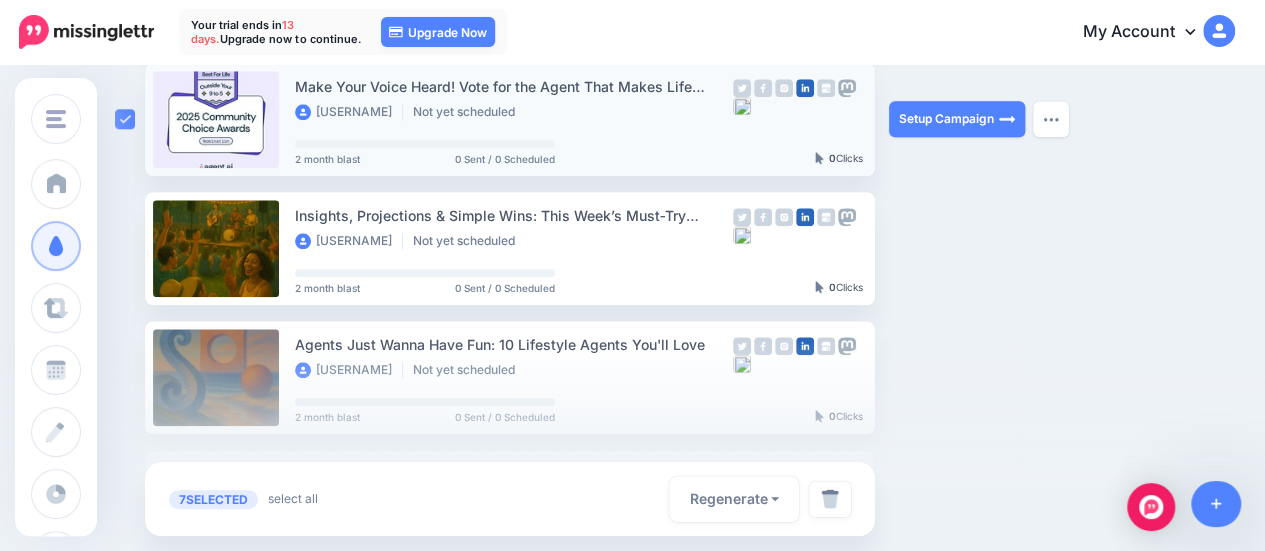 scroll, scrollTop: 978, scrollLeft: 0, axis: vertical 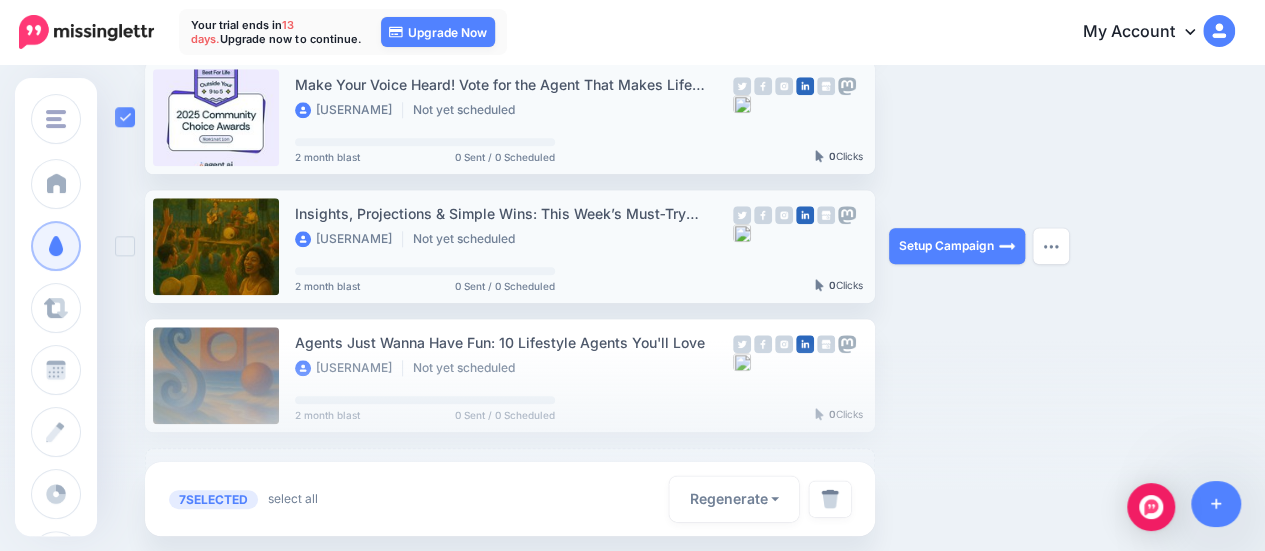click at bounding box center (125, 246) 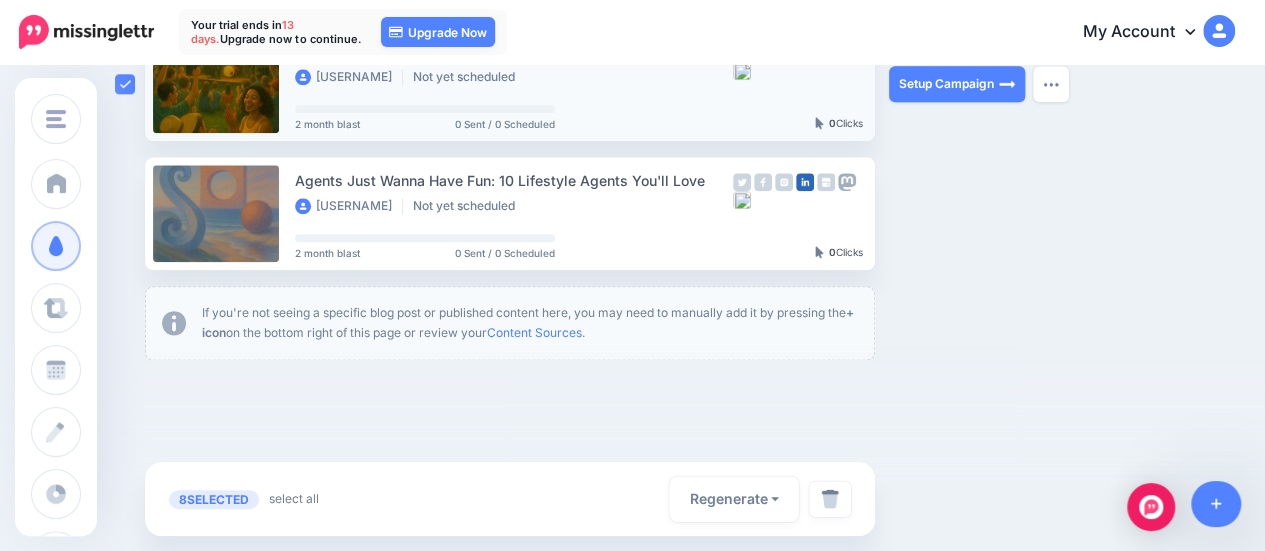 scroll, scrollTop: 1148, scrollLeft: 0, axis: vertical 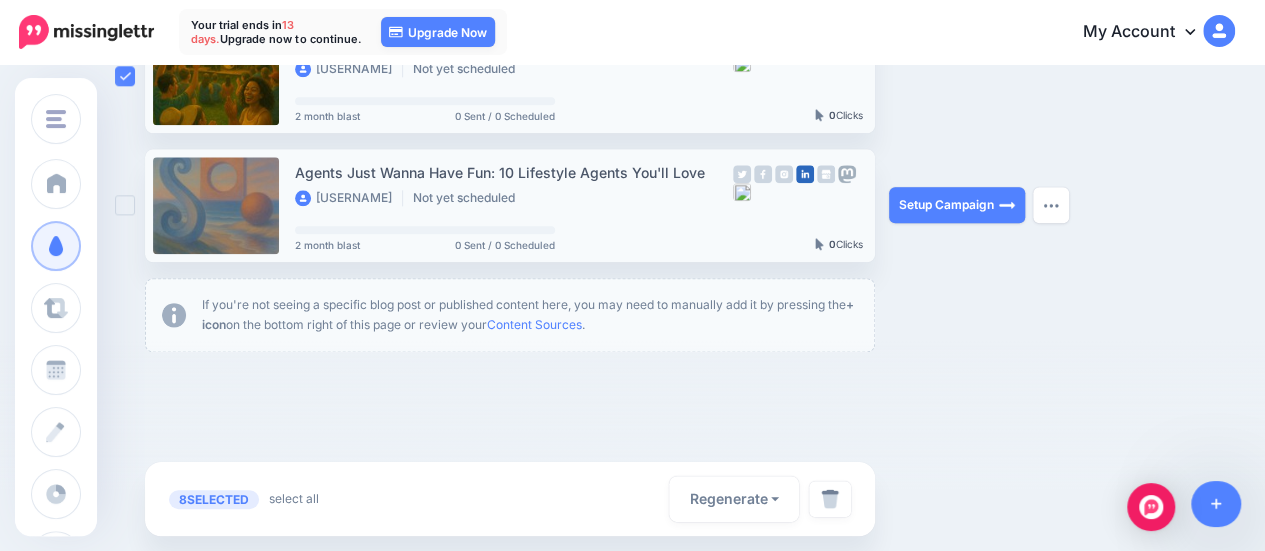 click at bounding box center [125, 205] 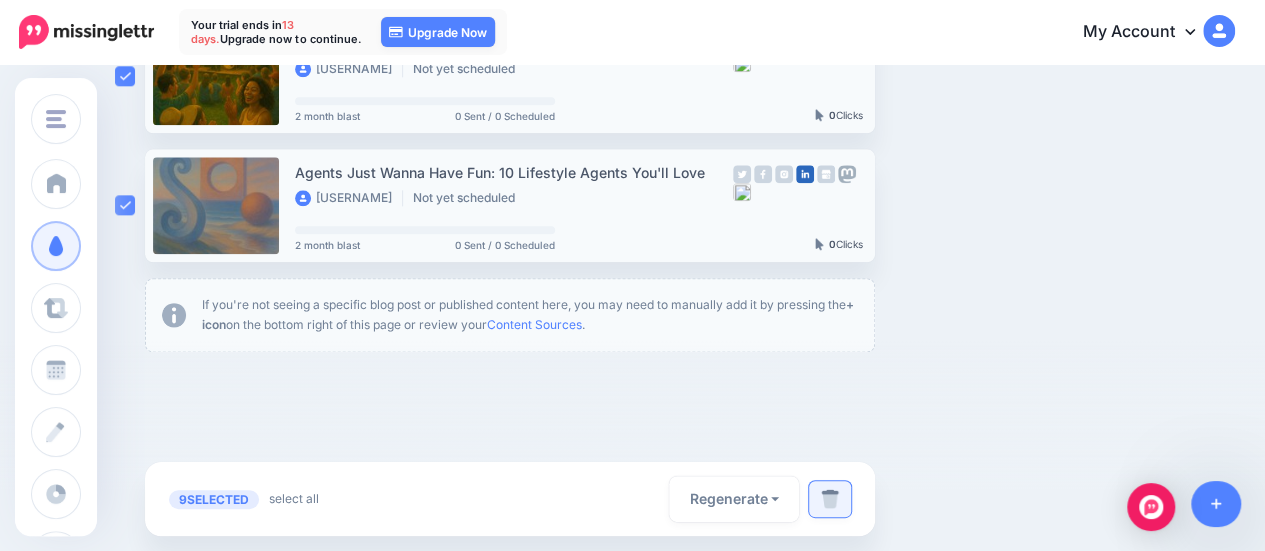 click at bounding box center (830, 499) 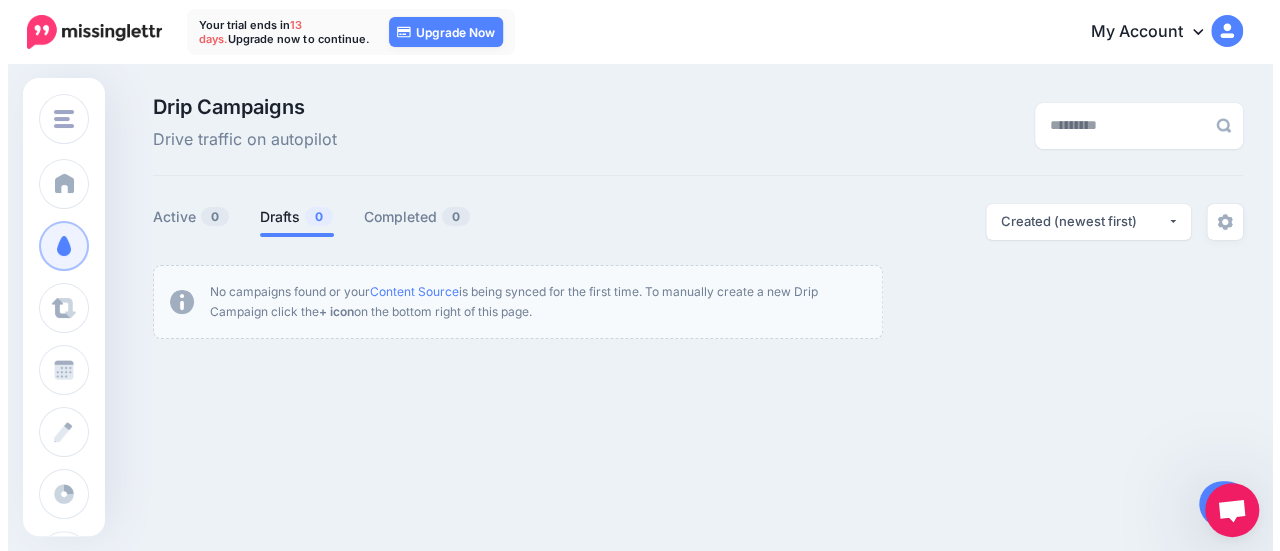 scroll, scrollTop: 0, scrollLeft: 0, axis: both 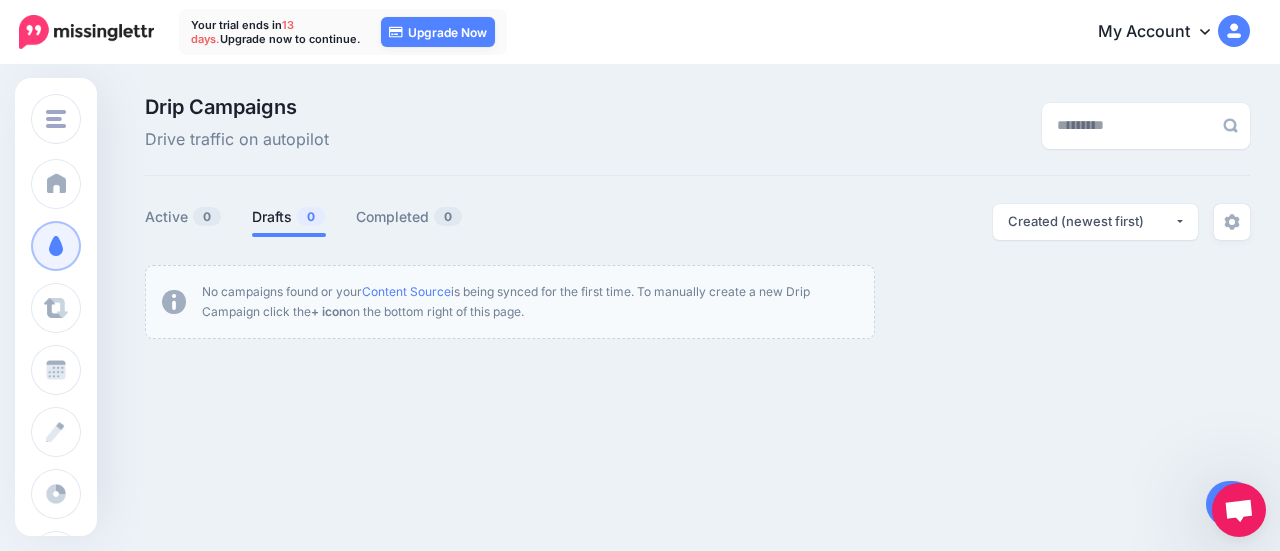 click on "My Account" at bounding box center (1164, 32) 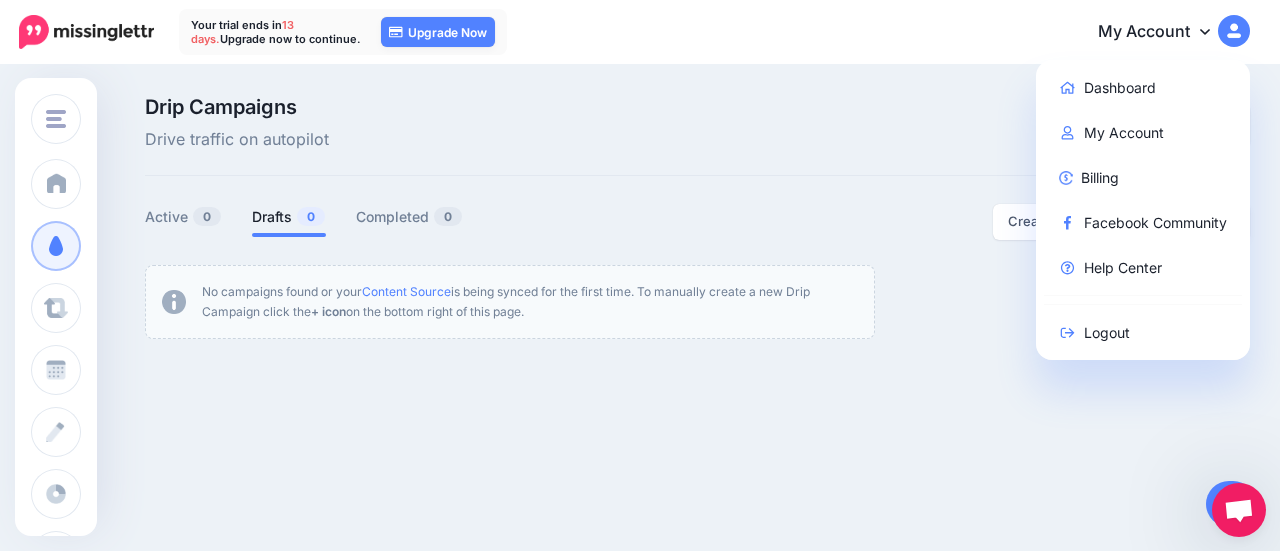 click on "My Account" at bounding box center (1164, 32) 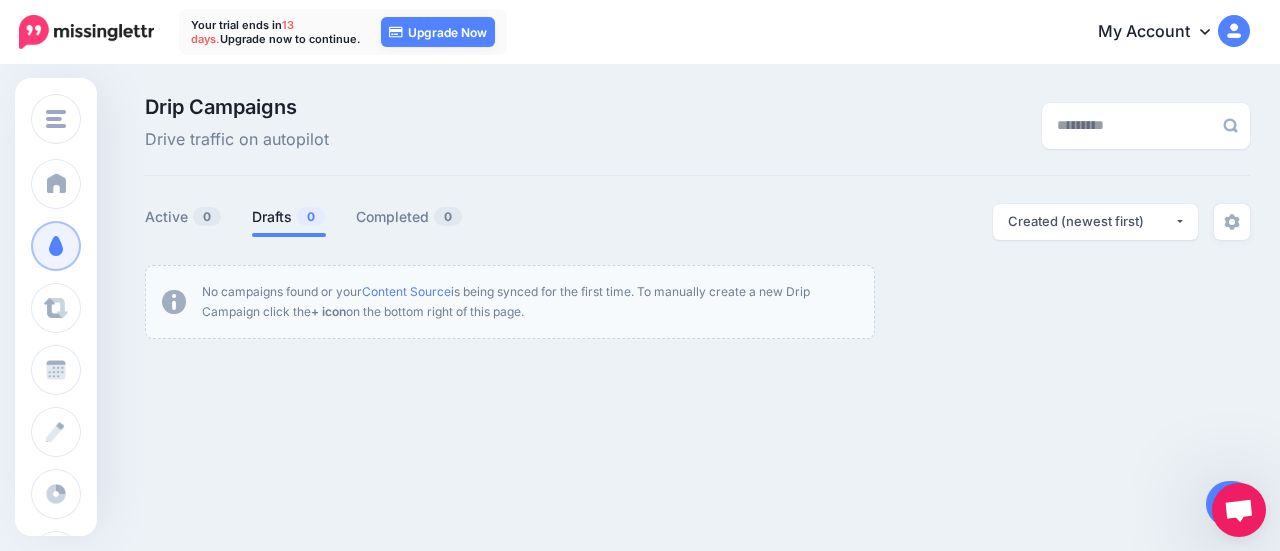 click on "My Account" at bounding box center [1164, 32] 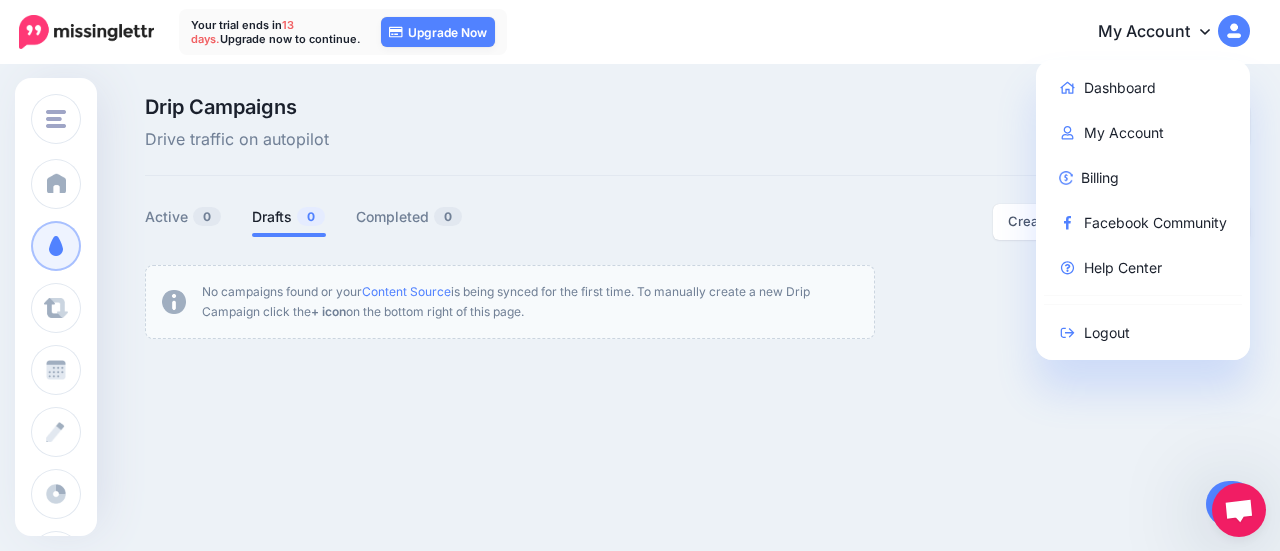 click on "Drip Campaigns
Drive traffic on autopilot
Active  0
0
0" at bounding box center (697, 218) 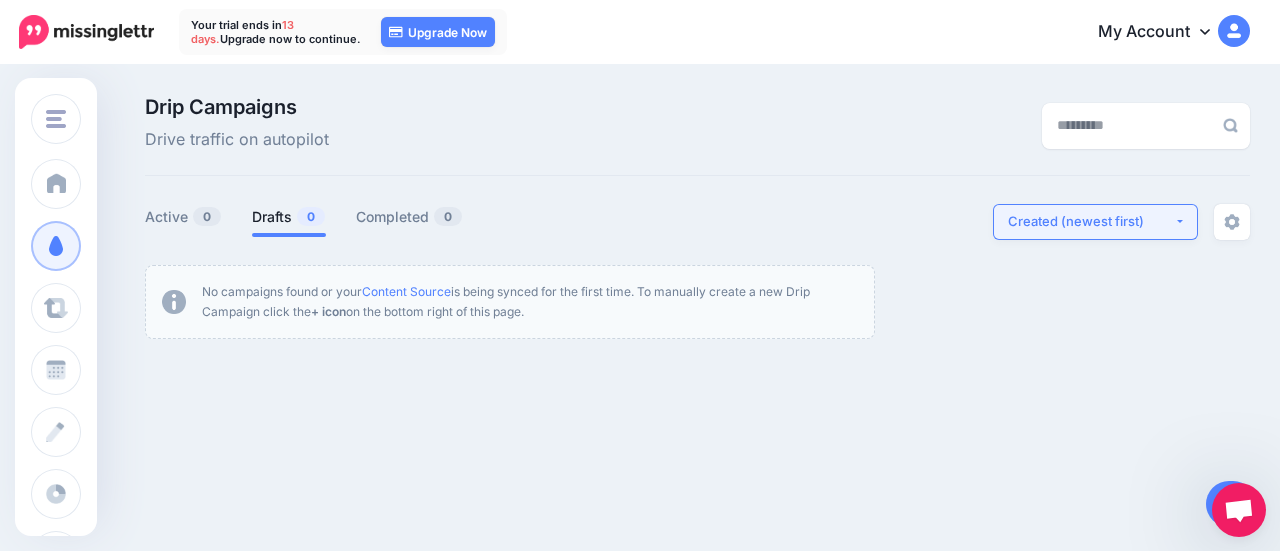 click on "Created (newest first)" at bounding box center [1095, 222] 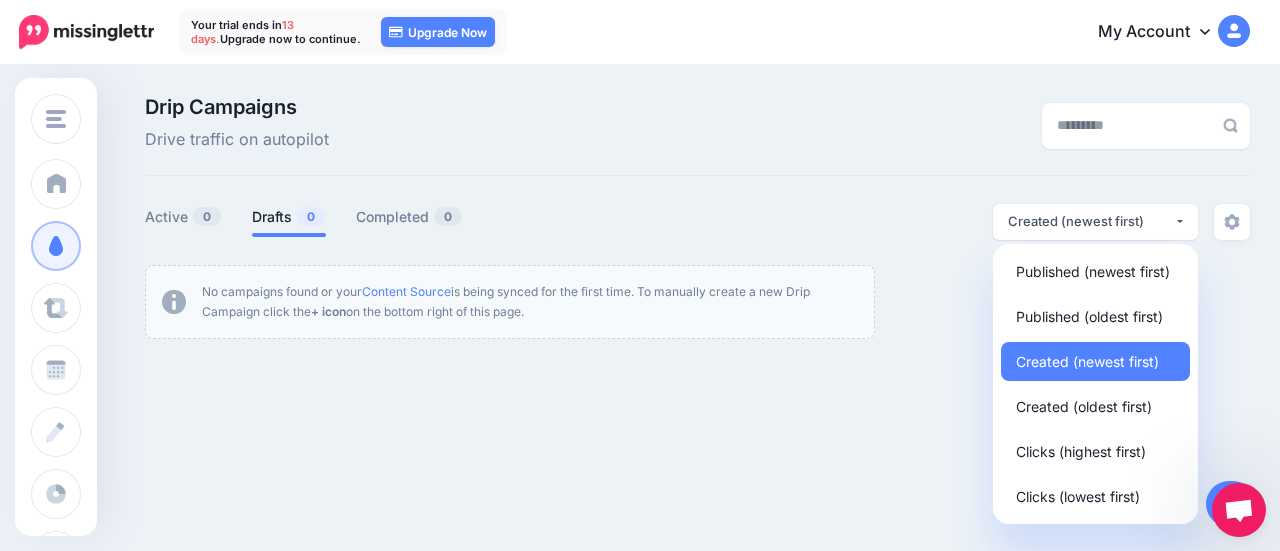 click on "No campaigns found or your  Content Source  is being synced for the first time. To manually create a new Drip Campaign click the  + icon  on the bottom right of this page." at bounding box center (697, 302) 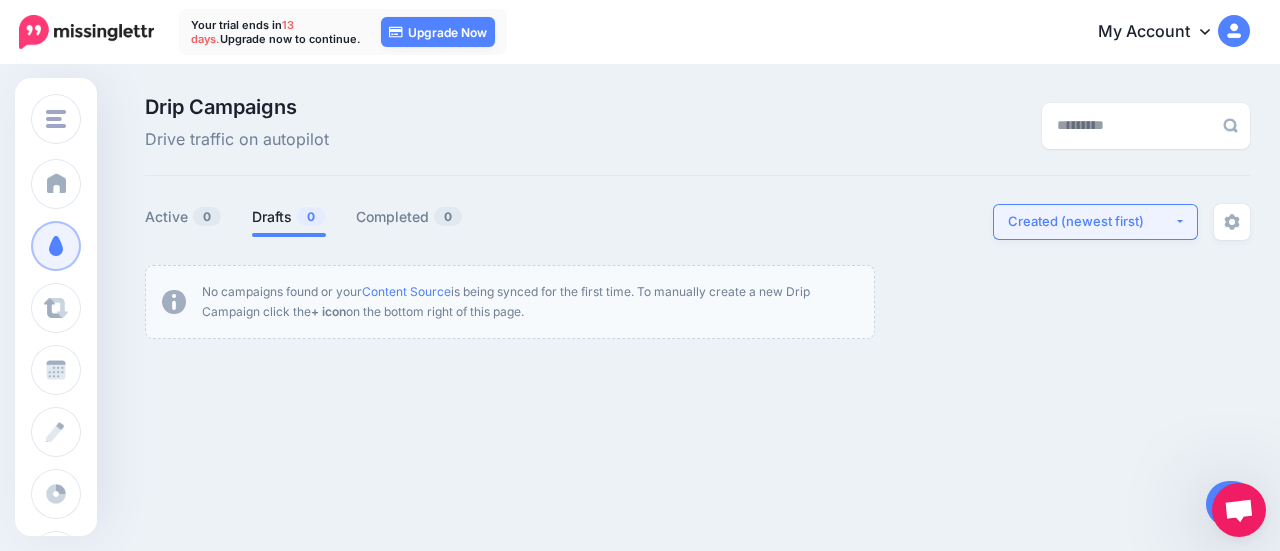 click on "Created (newest first)" at bounding box center (1091, 221) 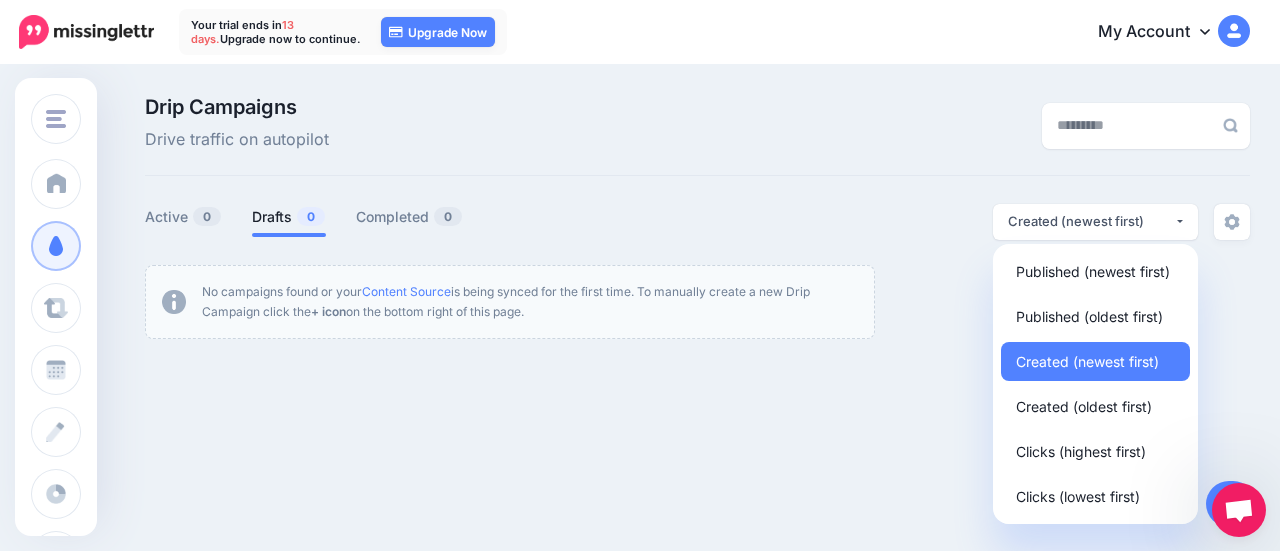 click on "Drip Campaigns
Drive traffic on autopilot" at bounding box center (697, 136) 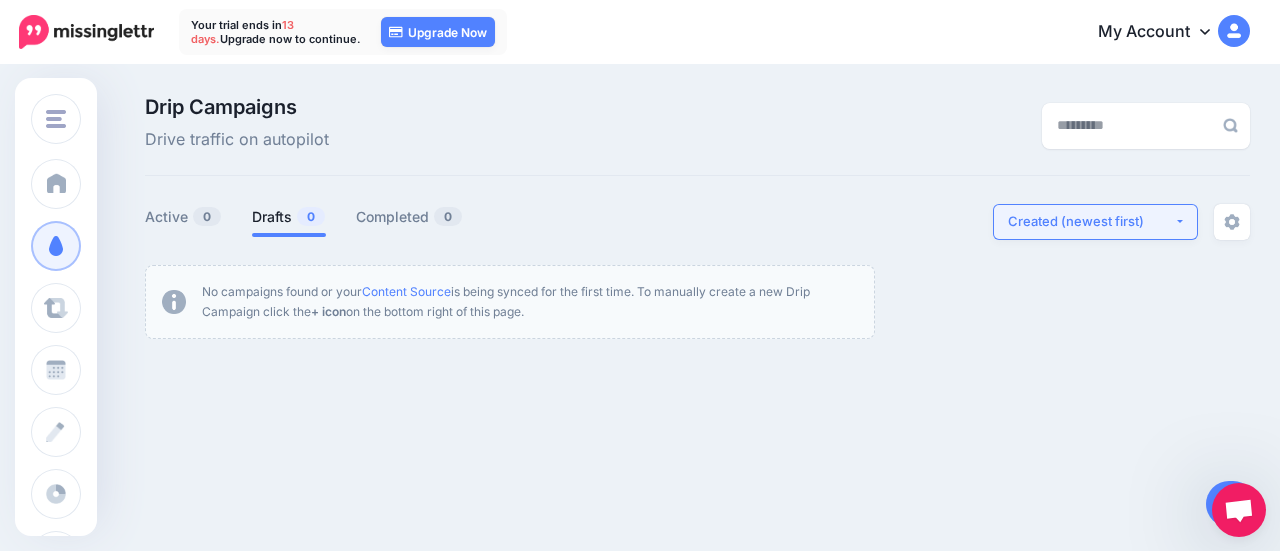 click on "Created (newest first)" at bounding box center [1091, 221] 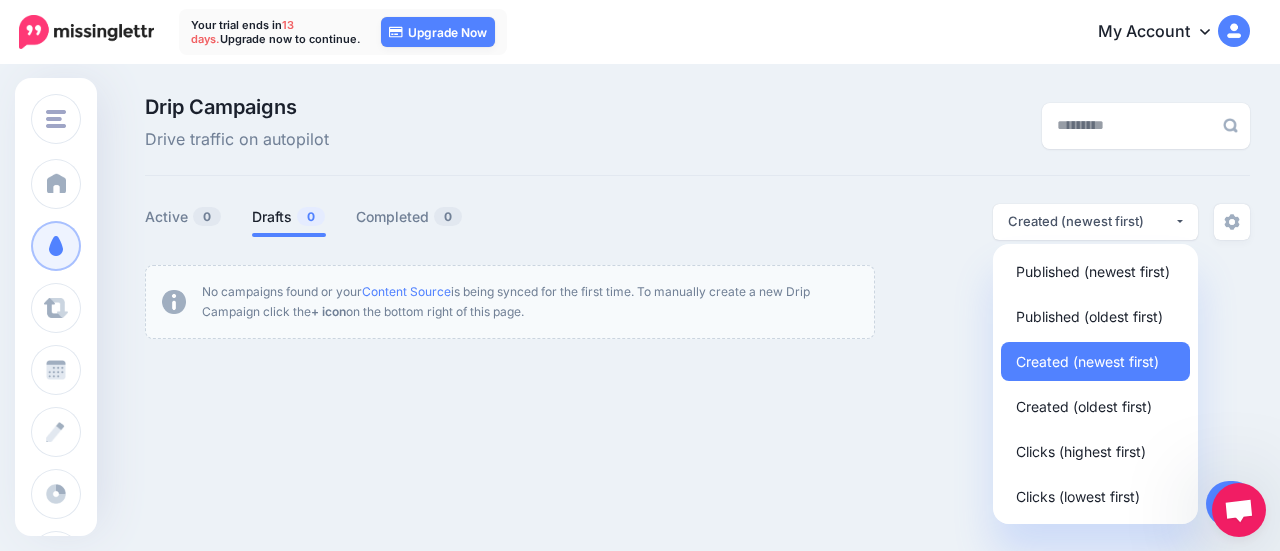 click on "Drip Campaigns
Drive traffic on autopilot" at bounding box center [697, 136] 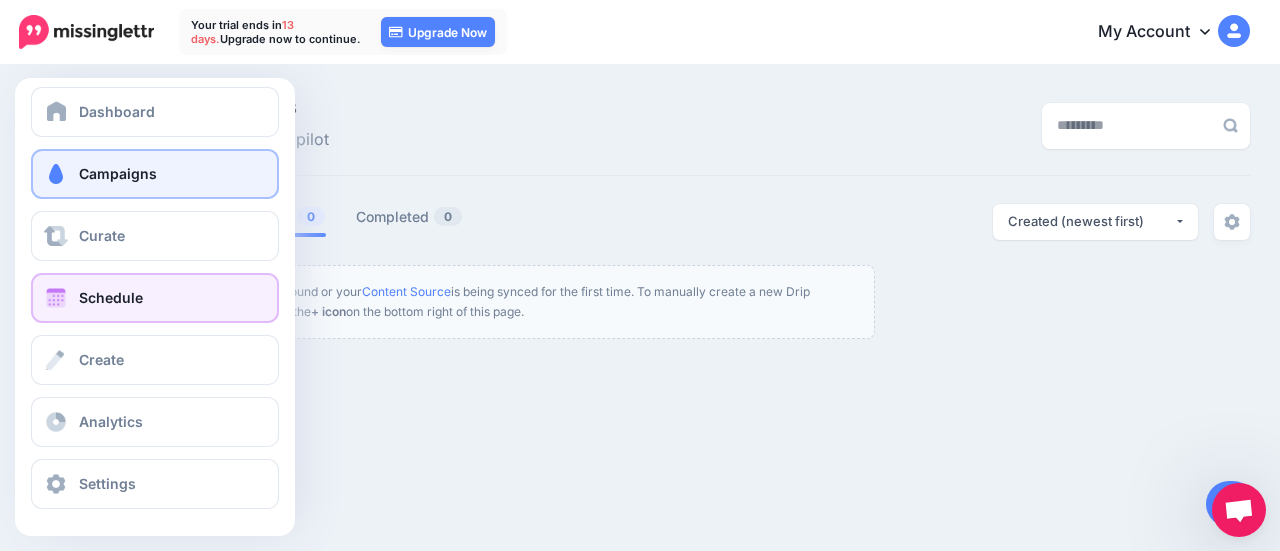 scroll, scrollTop: 0, scrollLeft: 0, axis: both 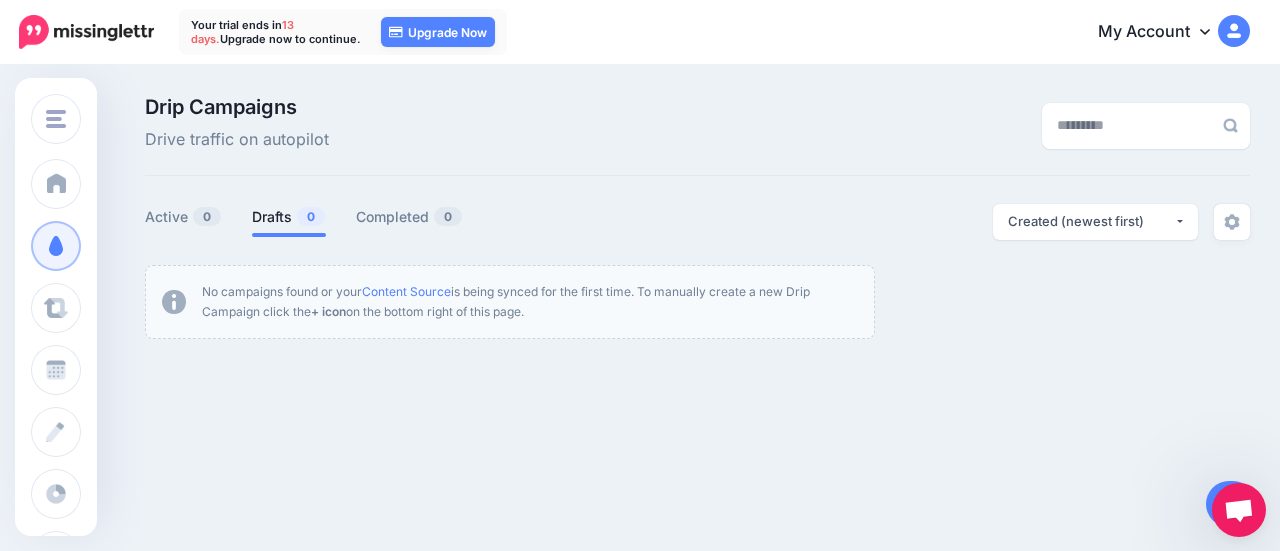 drag, startPoint x: 536, startPoint y: 312, endPoint x: 145, endPoint y: 89, distance: 450.1222 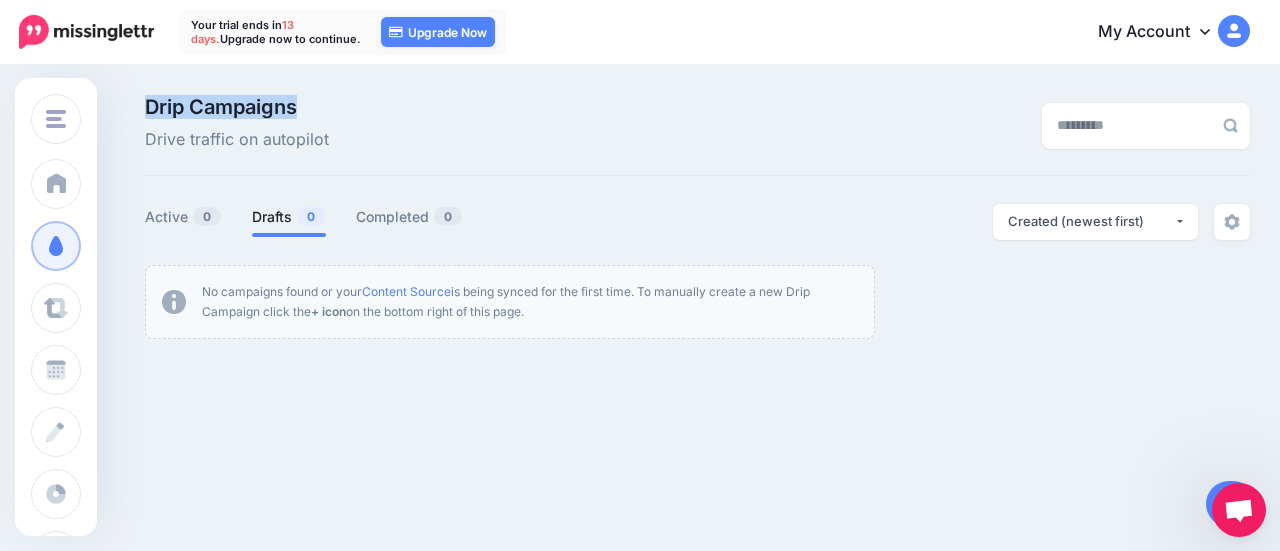 drag, startPoint x: 145, startPoint y: 89, endPoint x: 739, endPoint y: 91, distance: 594.00336 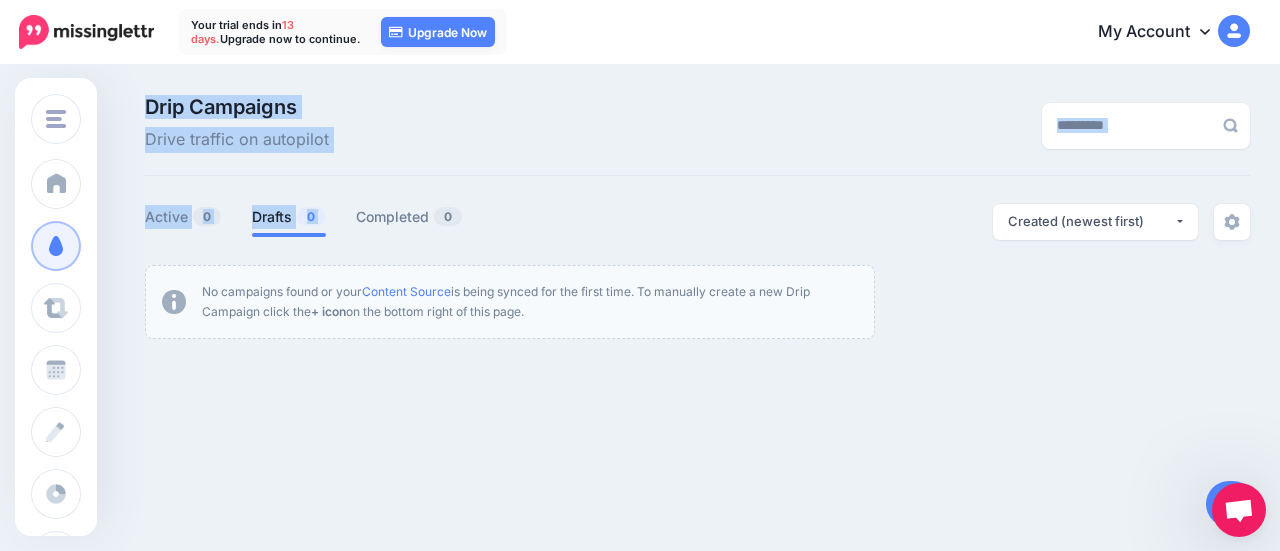drag, startPoint x: 136, startPoint y: 99, endPoint x: 351, endPoint y: 225, distance: 249.20073 